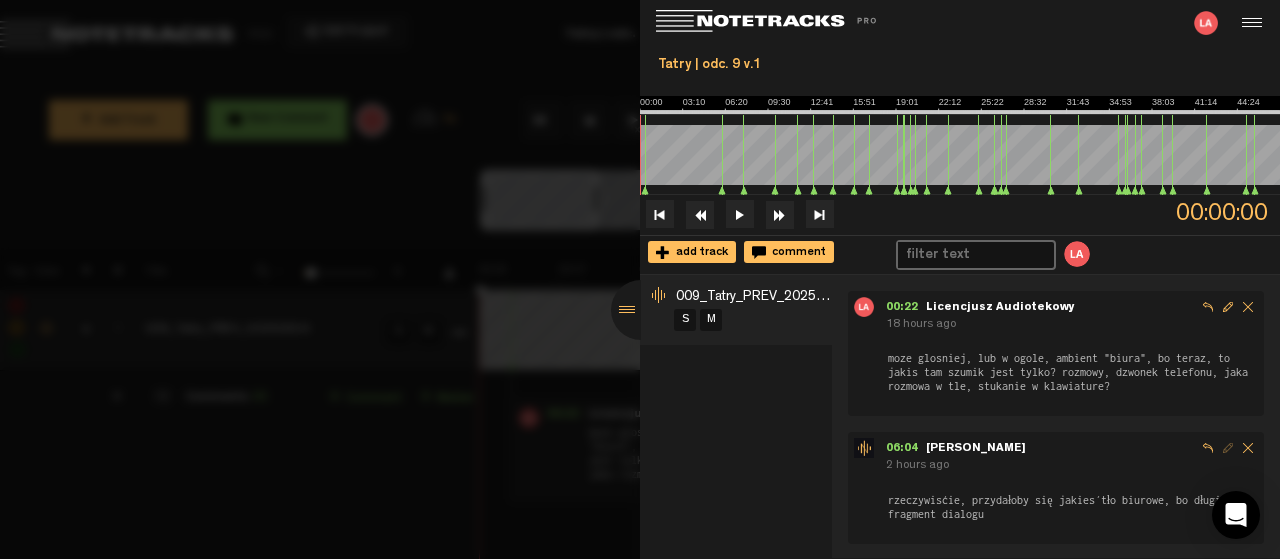 scroll, scrollTop: 0, scrollLeft: 0, axis: both 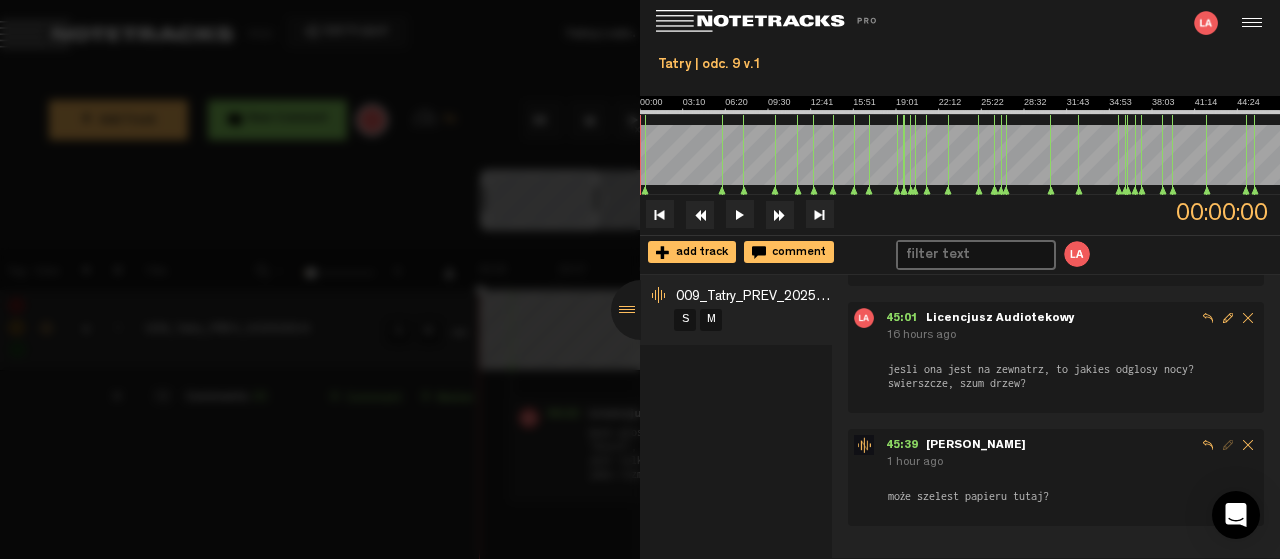 click at bounding box center [641, 310] 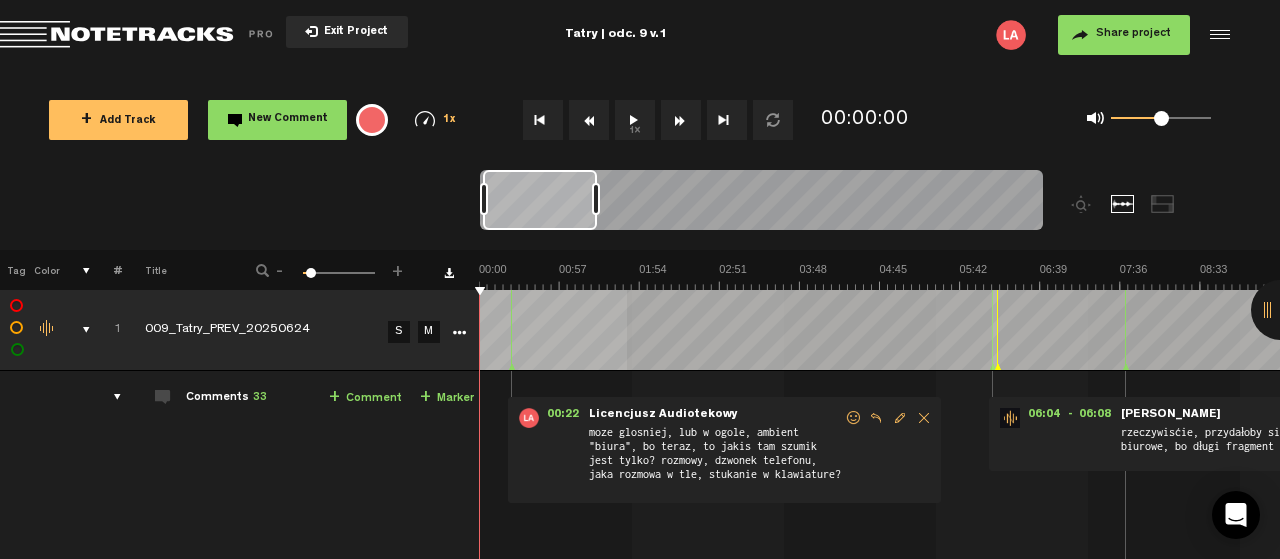 click on "Exit Project" at bounding box center [353, 32] 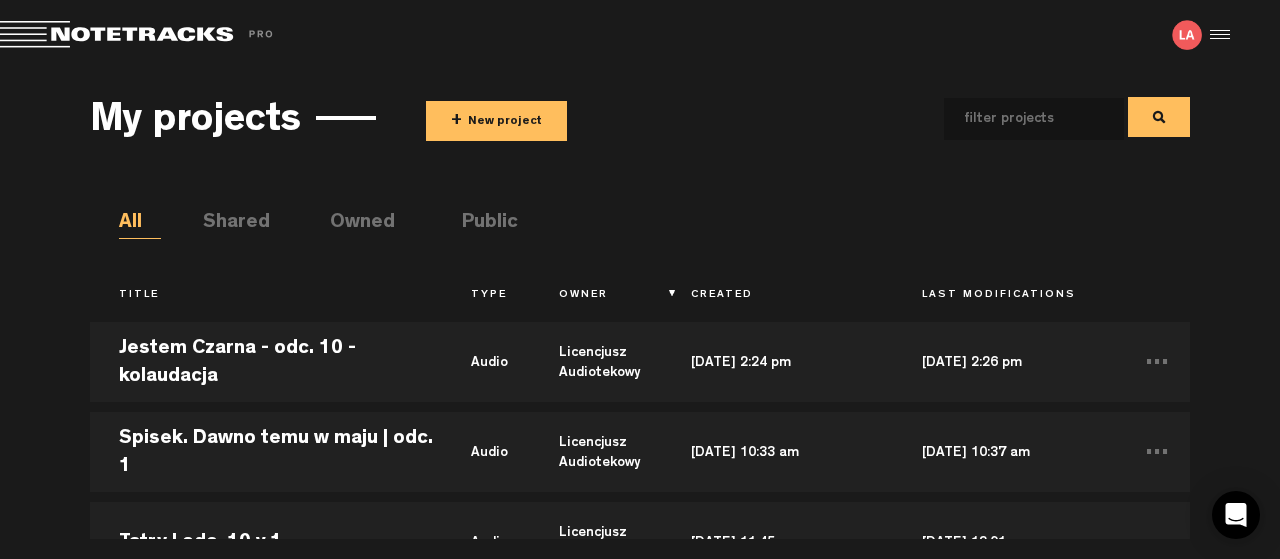 scroll, scrollTop: 0, scrollLeft: 0, axis: both 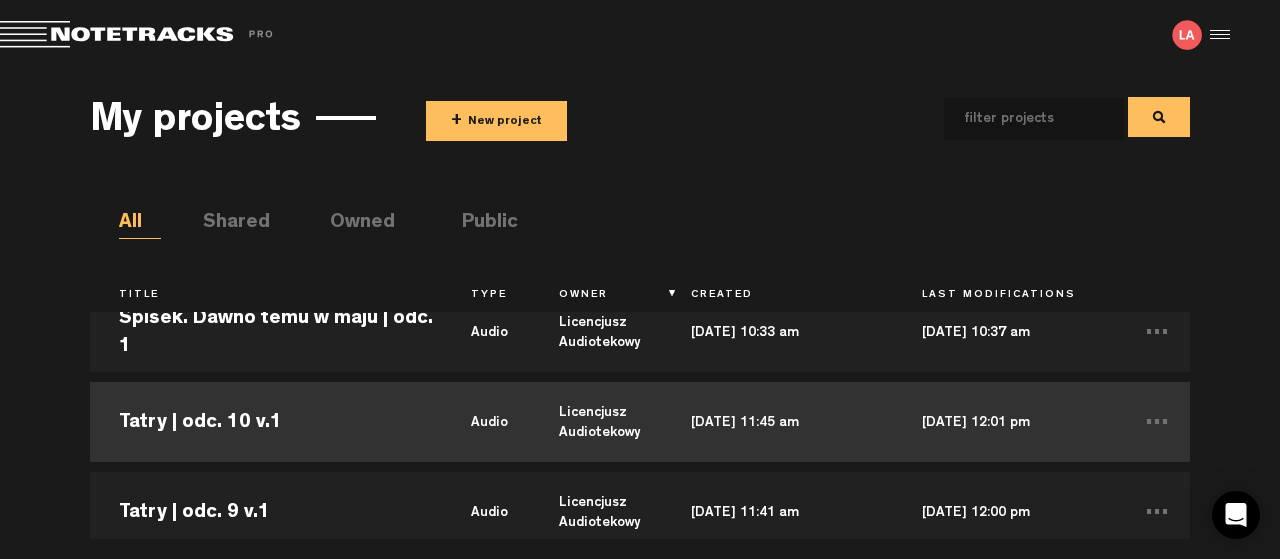 click on "Tatry | odc. 10 v.1" at bounding box center [266, 422] 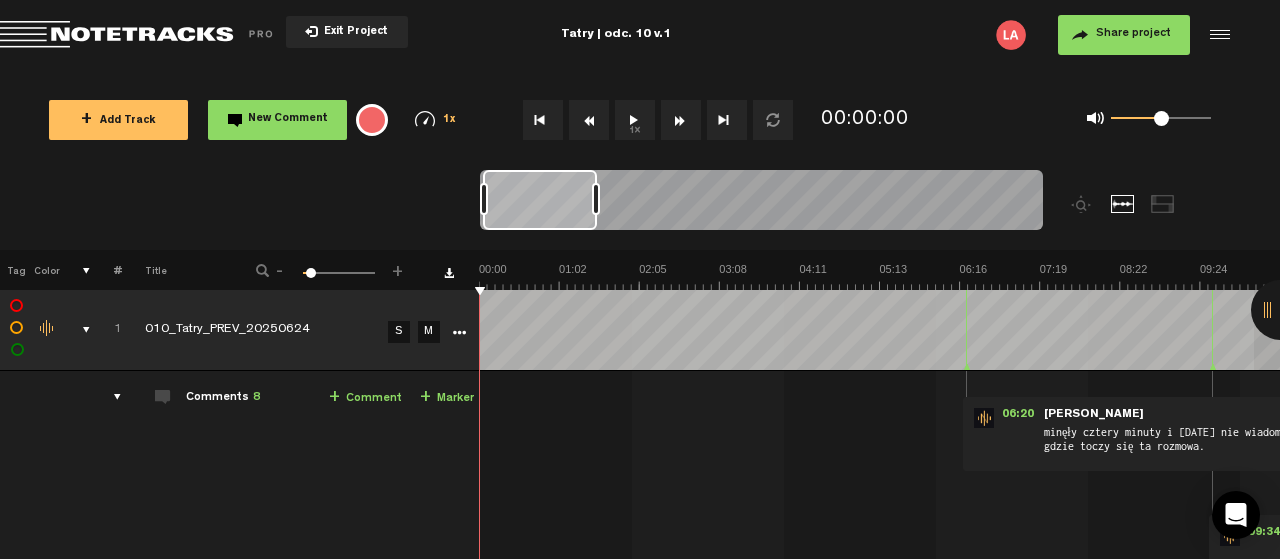 click at bounding box center [1281, 310] 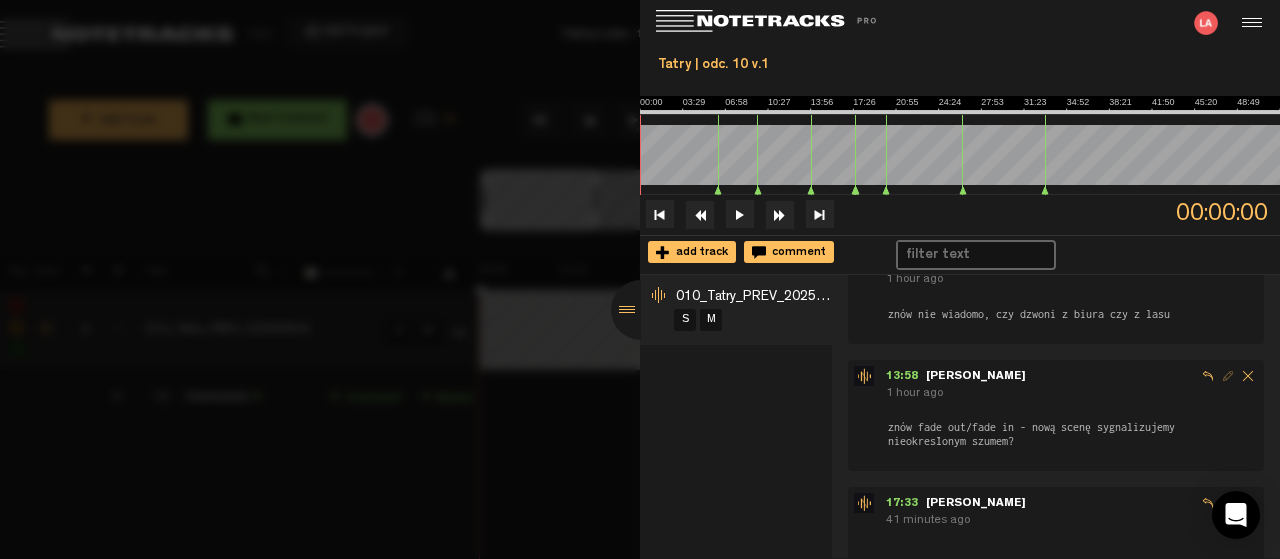 scroll, scrollTop: 0, scrollLeft: 0, axis: both 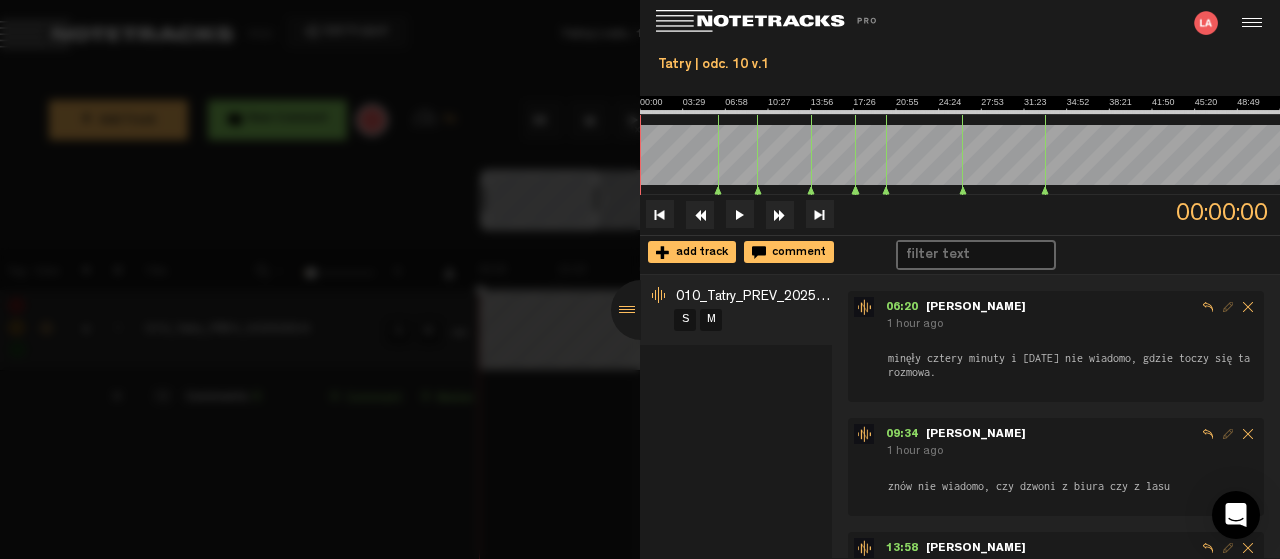 click on "1 hour ago" at bounding box center [1072, 325] 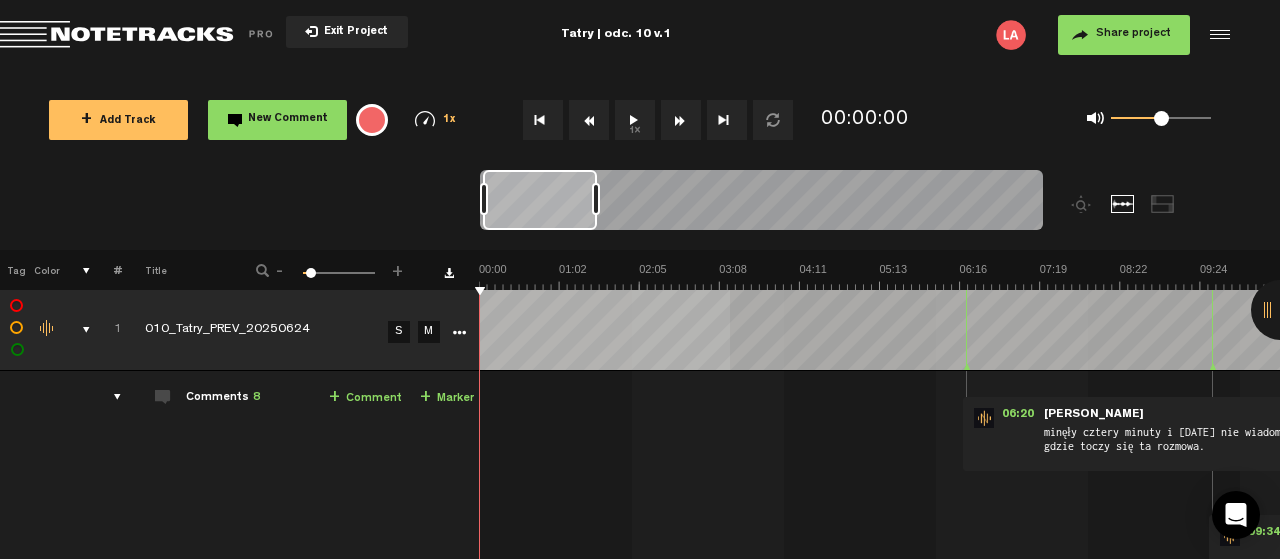 click on "1x" at bounding box center [635, 120] 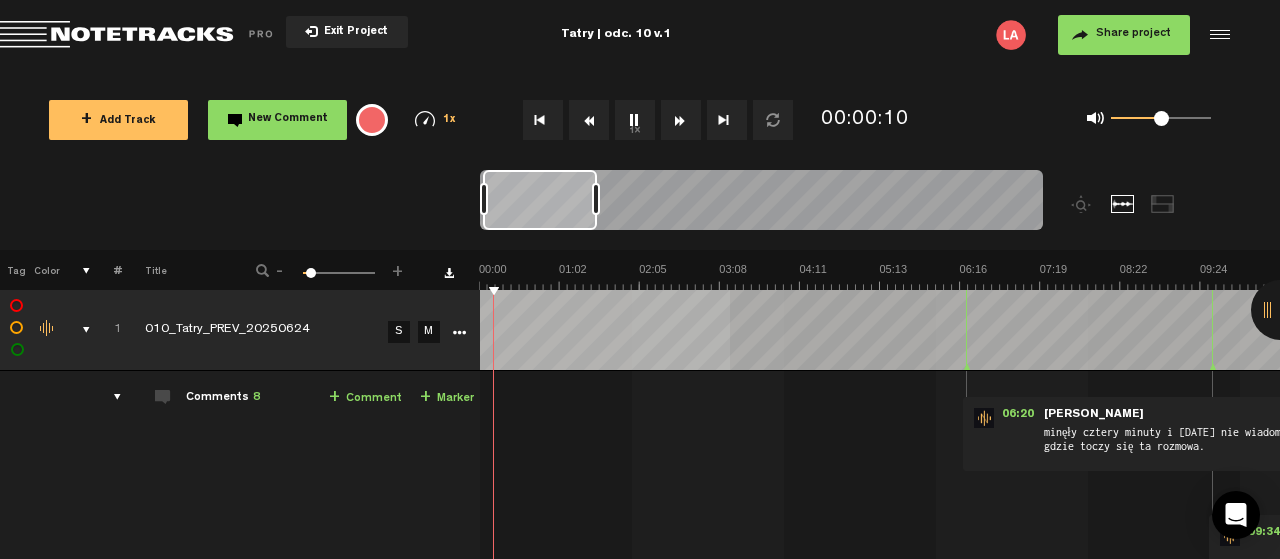 click at bounding box center [2481, 276] 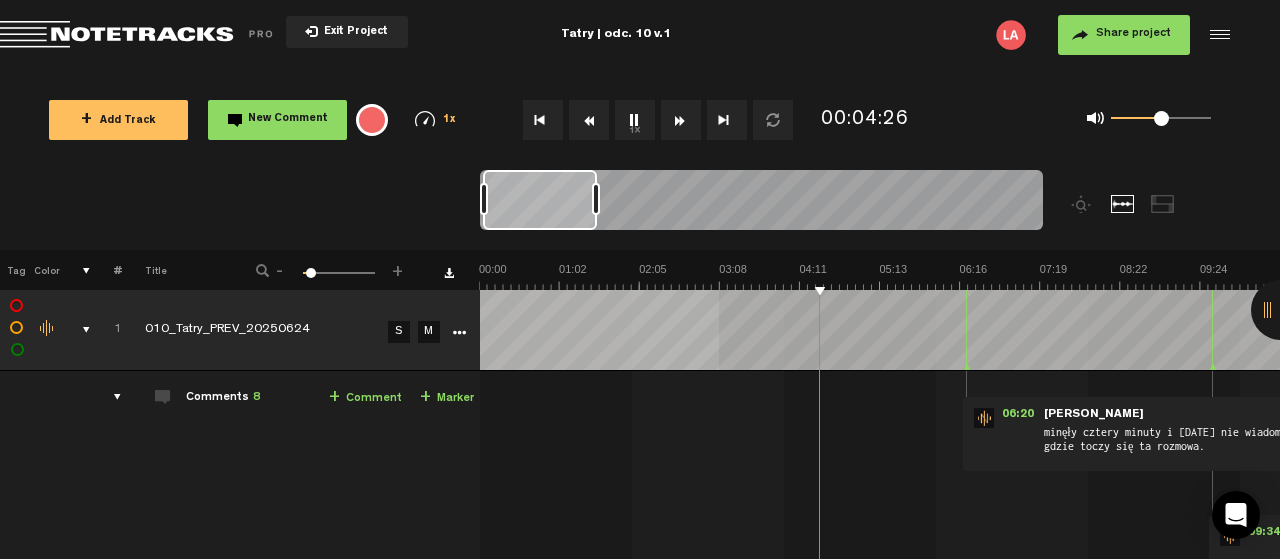 click on "1x" at bounding box center (635, 120) 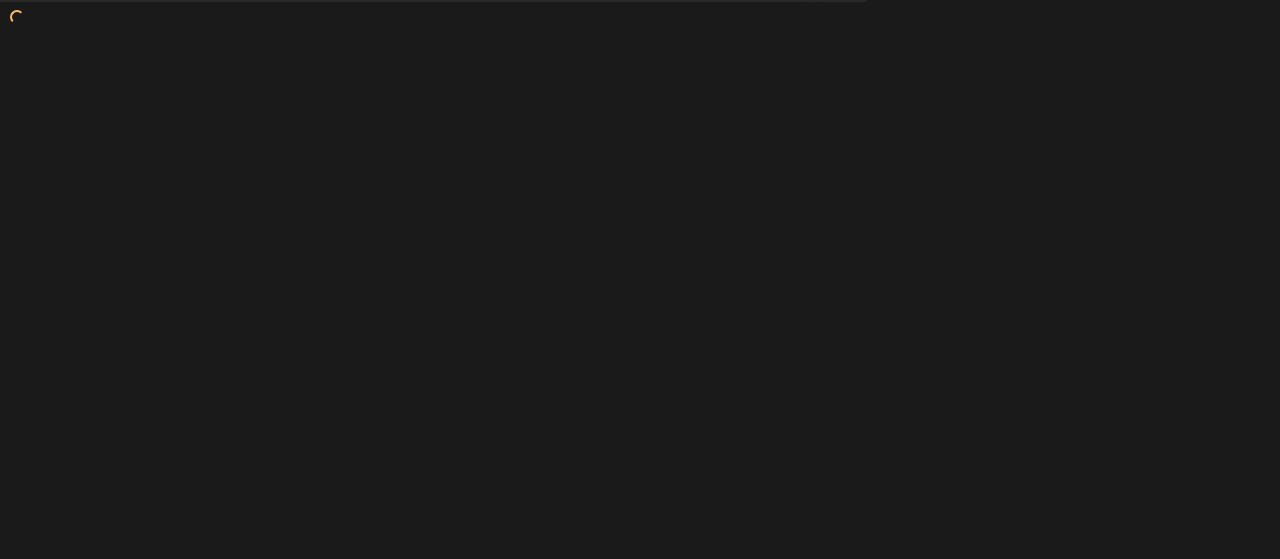 scroll, scrollTop: 0, scrollLeft: 0, axis: both 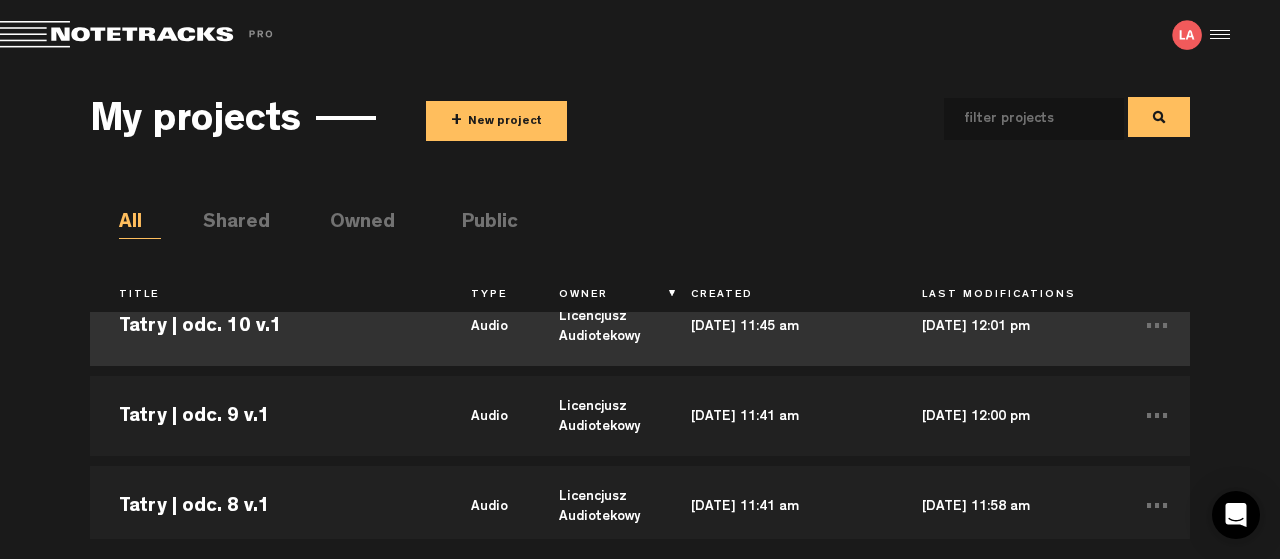 click on "Tatry | odc. 10 v.1" at bounding box center [266, 326] 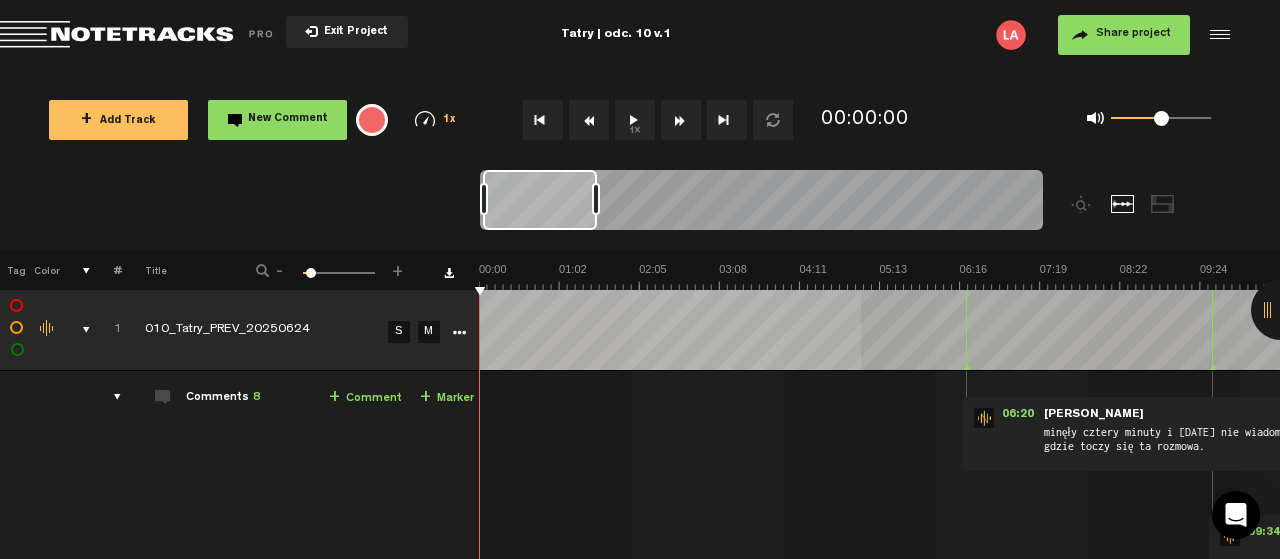 click at bounding box center (2481, 276) 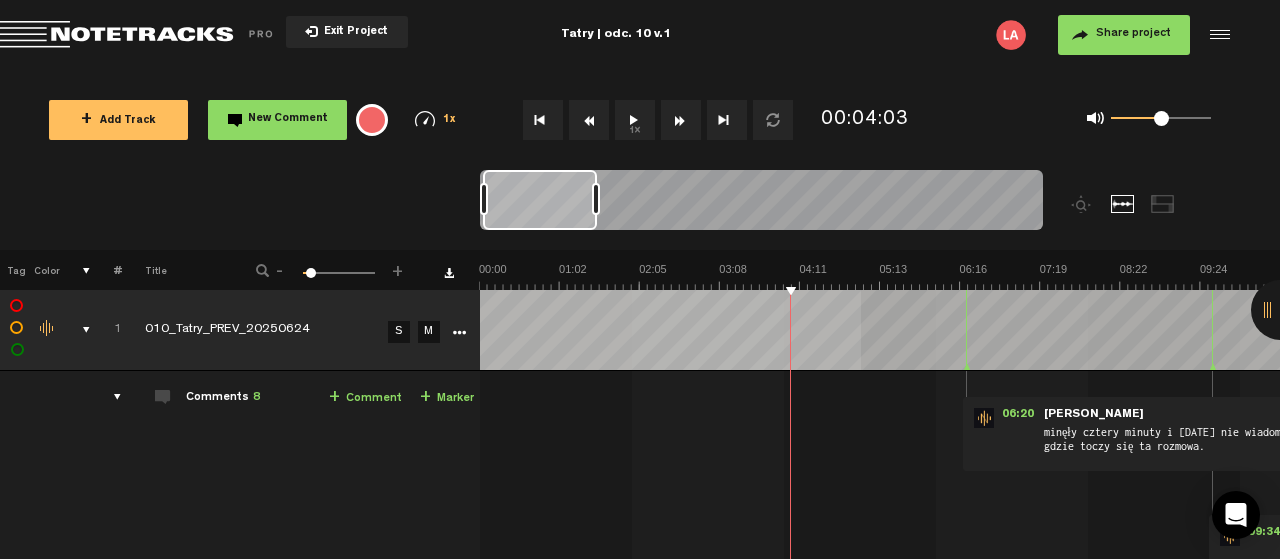 click on "1x" at bounding box center [635, 120] 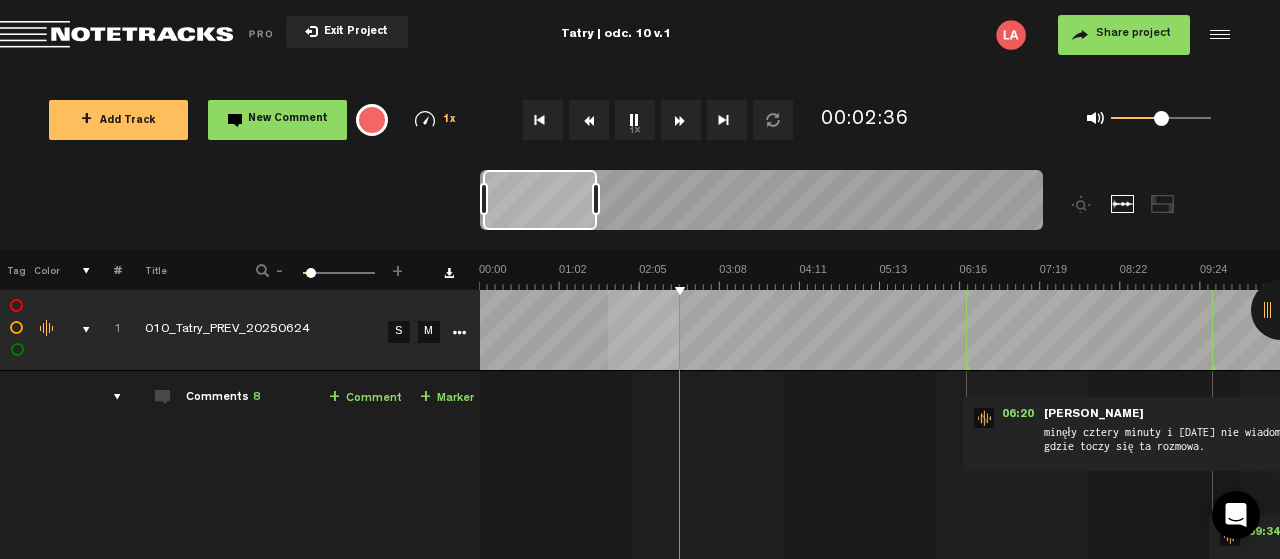 click on "New Comment" at bounding box center (288, 119) 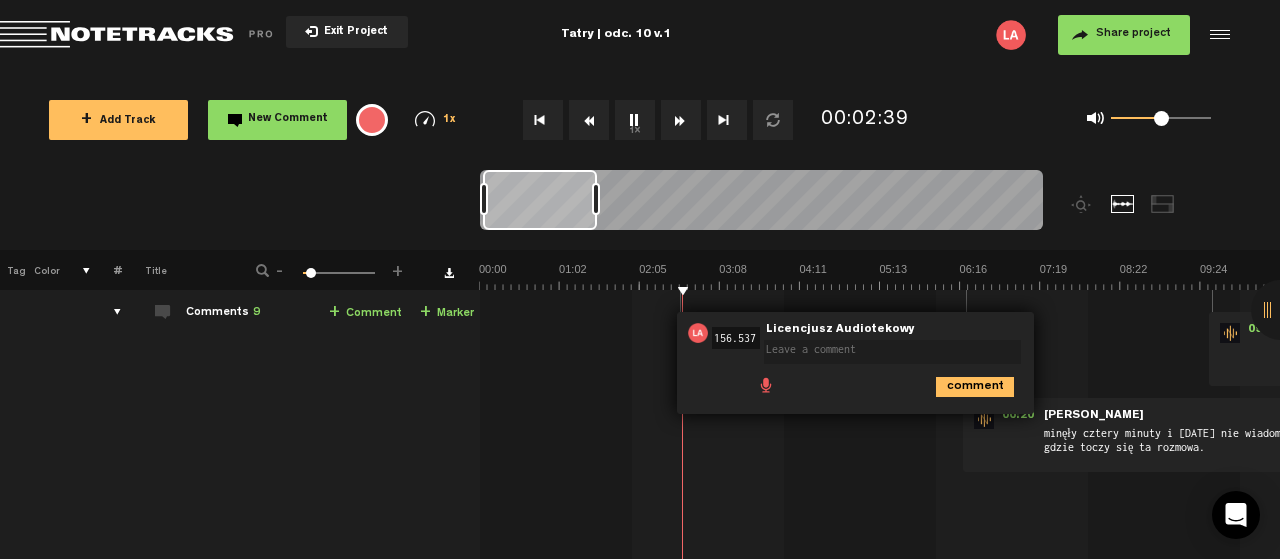 scroll, scrollTop: 108, scrollLeft: 0, axis: vertical 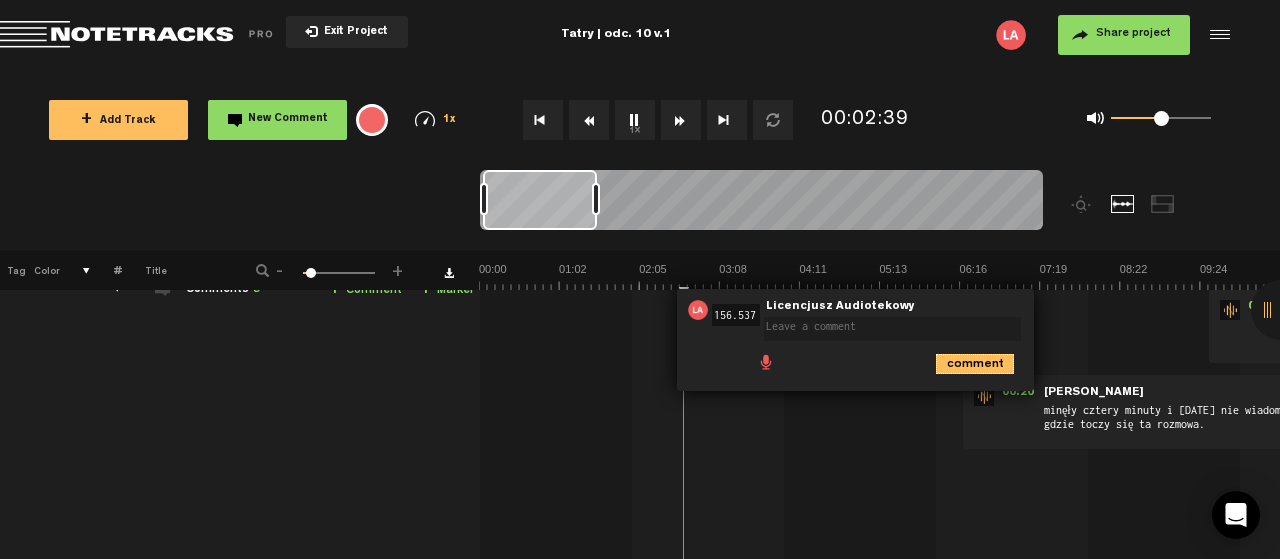 click on "comment" at bounding box center [975, 364] 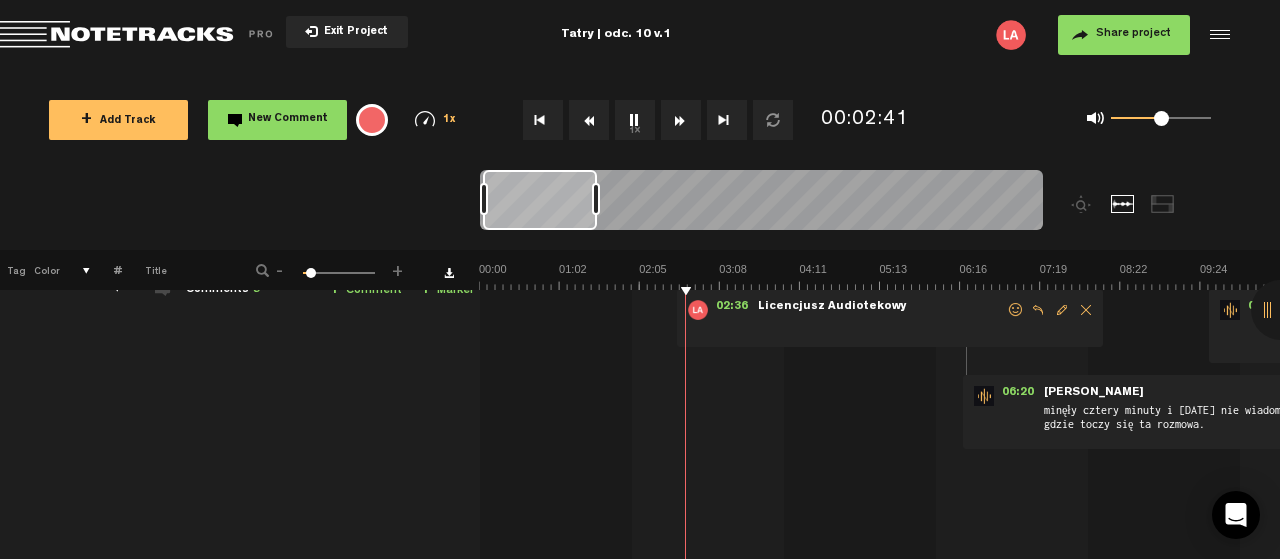 click at bounding box center (1086, 310) 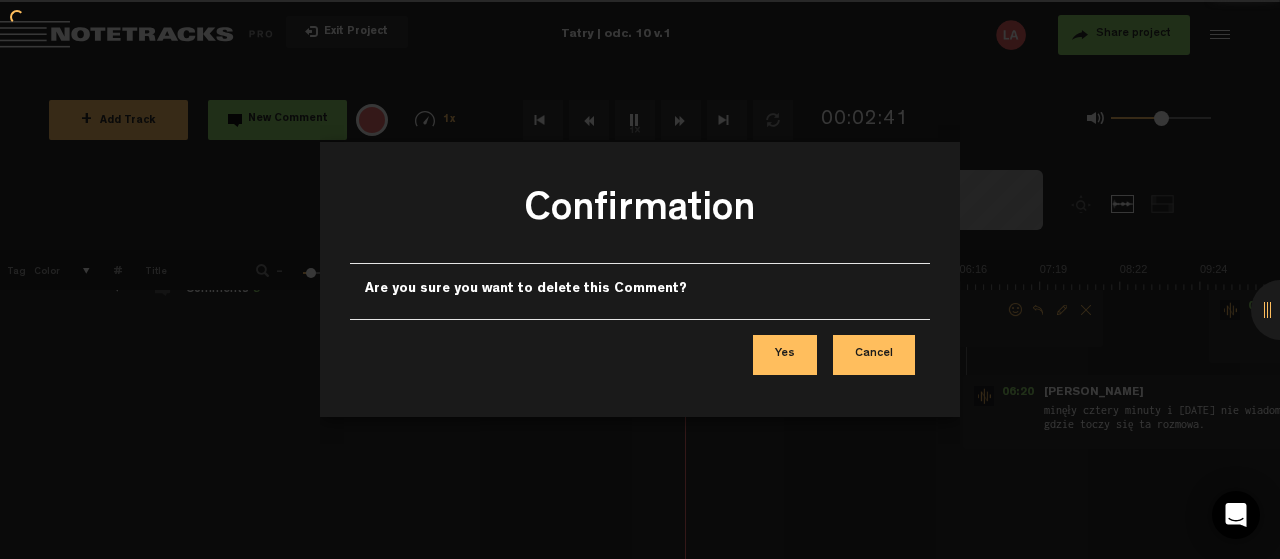 scroll, scrollTop: 108, scrollLeft: 0, axis: vertical 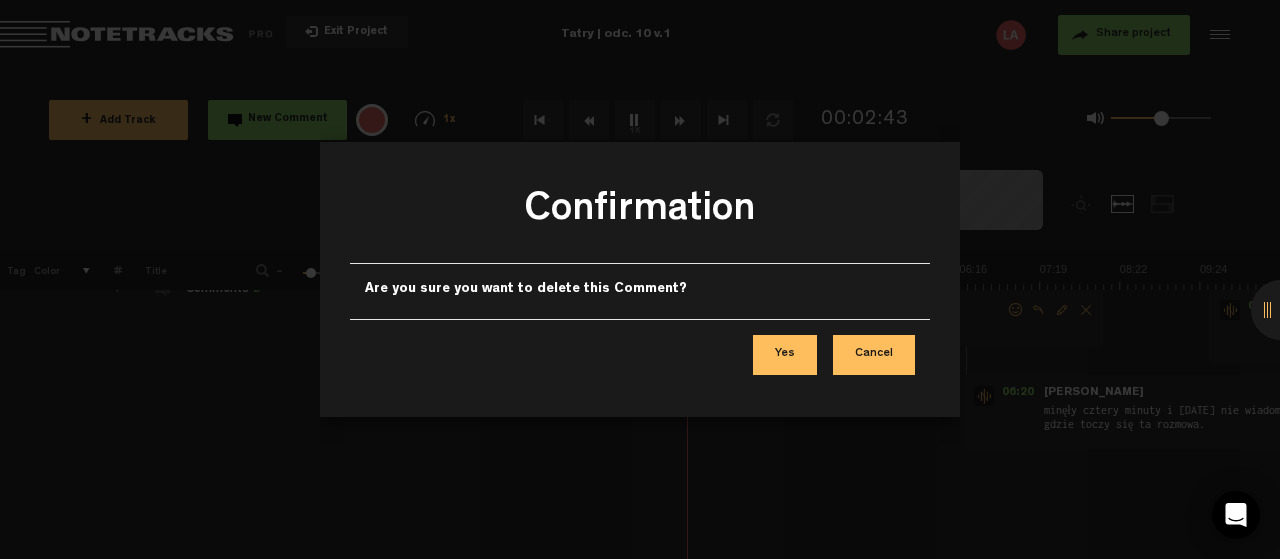 click on "Yes" at bounding box center (785, 355) 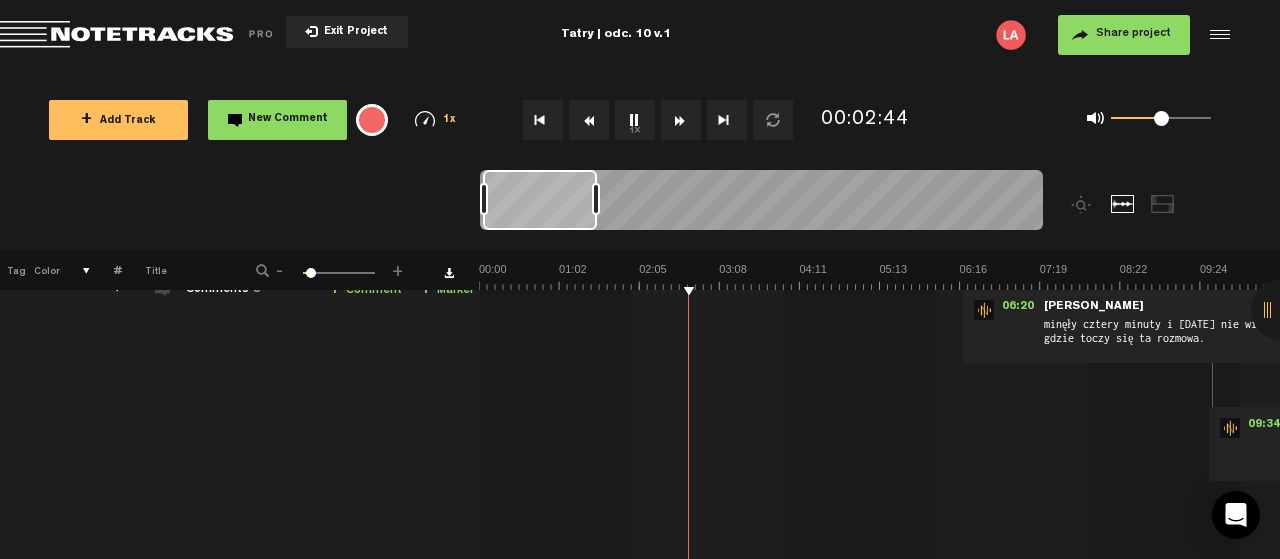 scroll, scrollTop: 0, scrollLeft: 0, axis: both 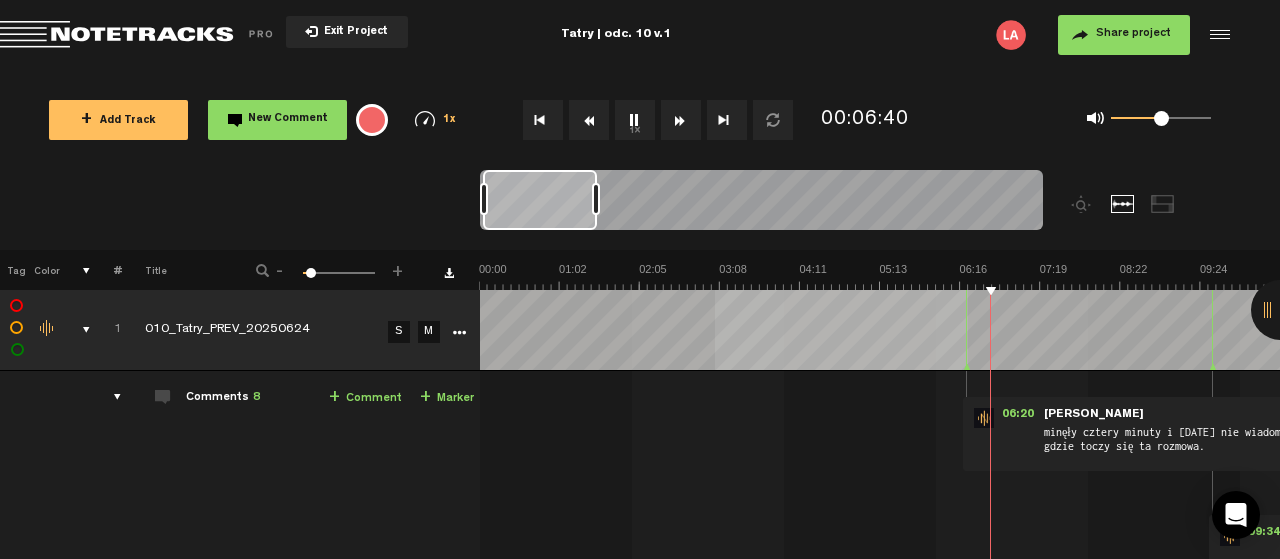 click on "New Comment" at bounding box center (277, 120) 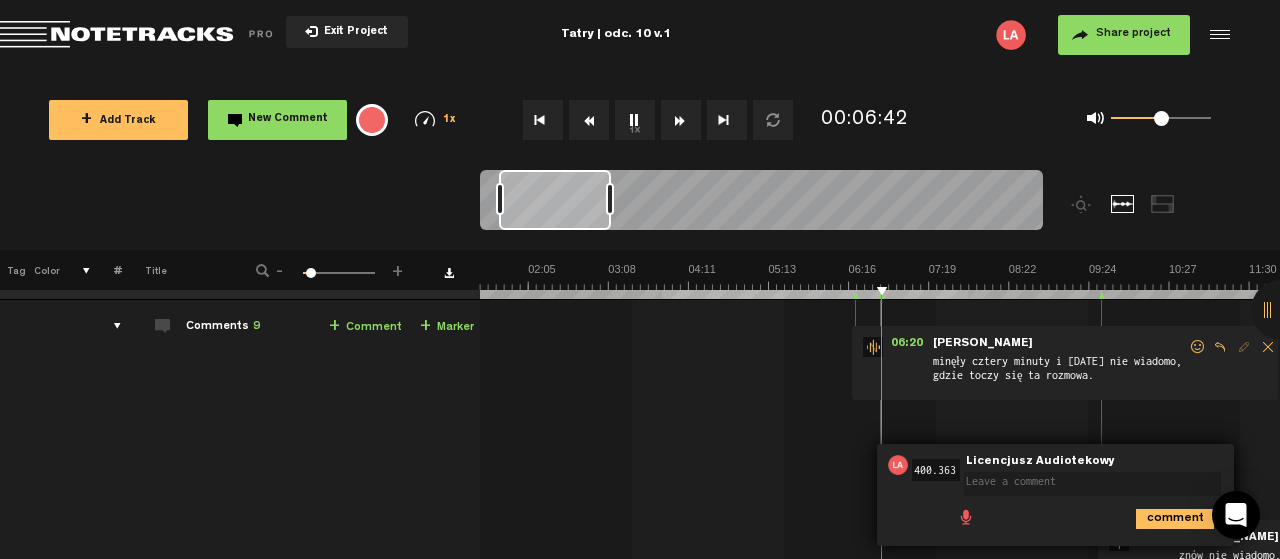 scroll, scrollTop: 108, scrollLeft: 0, axis: vertical 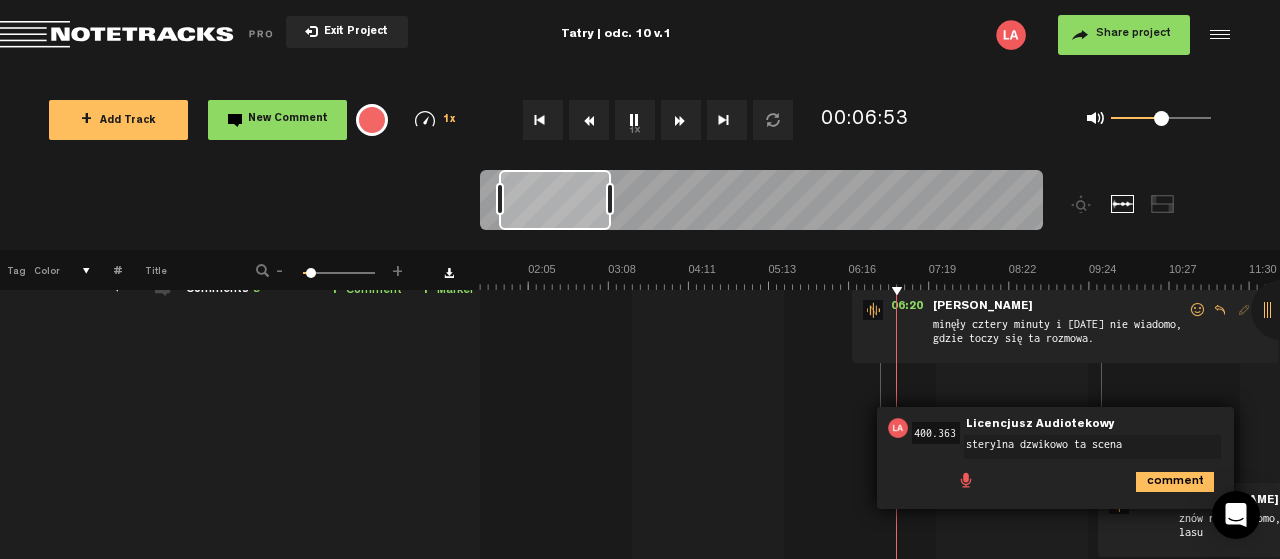click on "sterylna dzwikowo ta scena" at bounding box center [1092, 447] 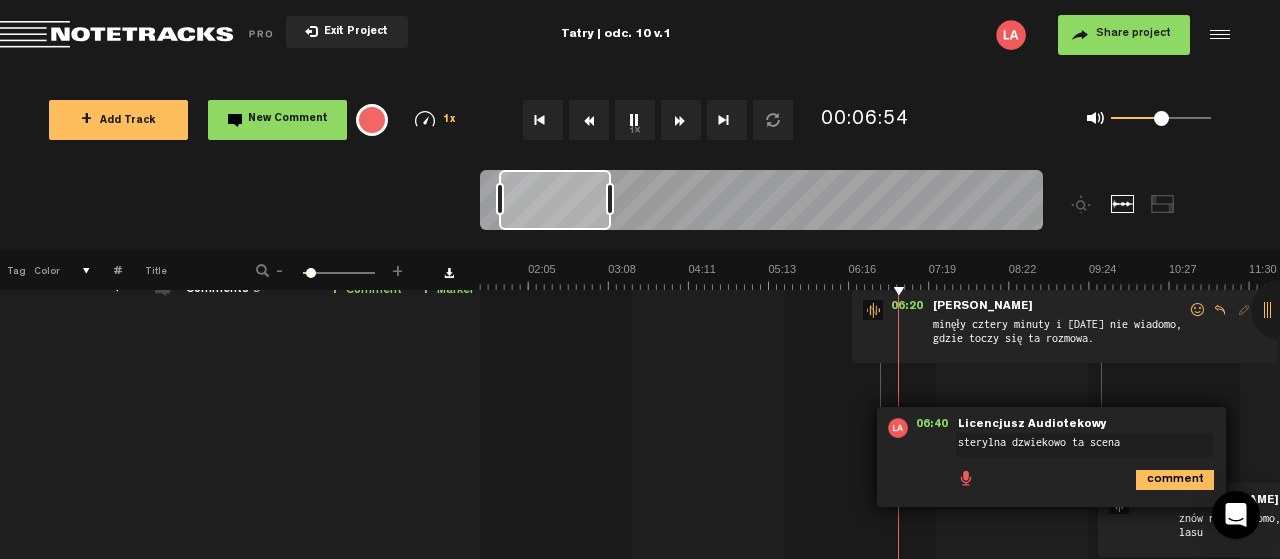 click on "sterylna dzwiekowo ta scena" at bounding box center (1084, 445) 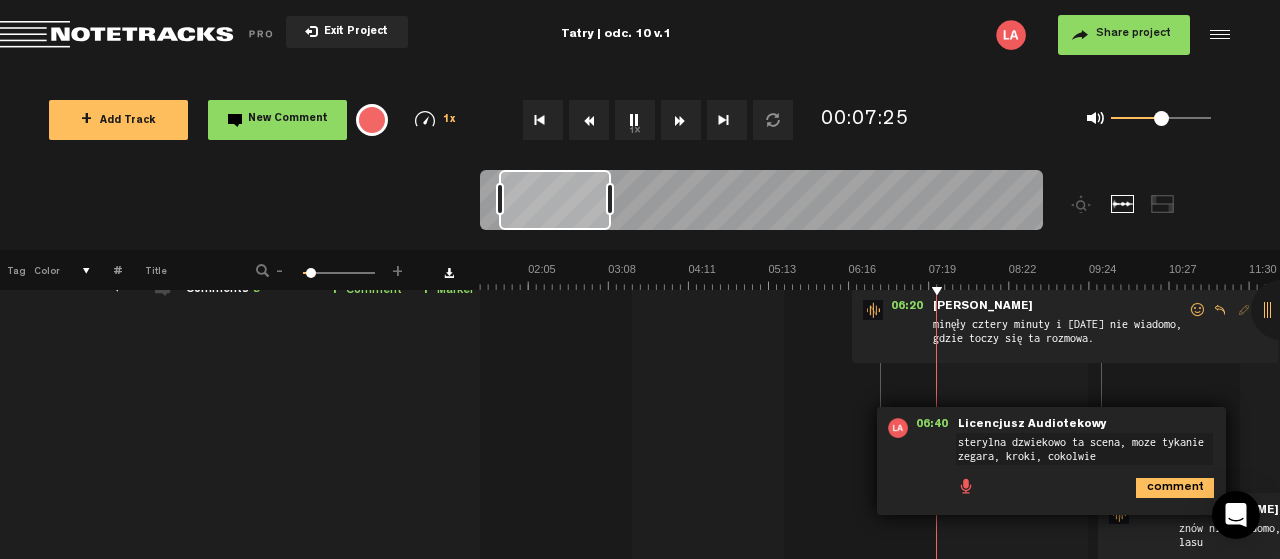 type on "sterylna dzwiekowo [PERSON_NAME], moze tykanie zegara, kroki, cokolwiek" 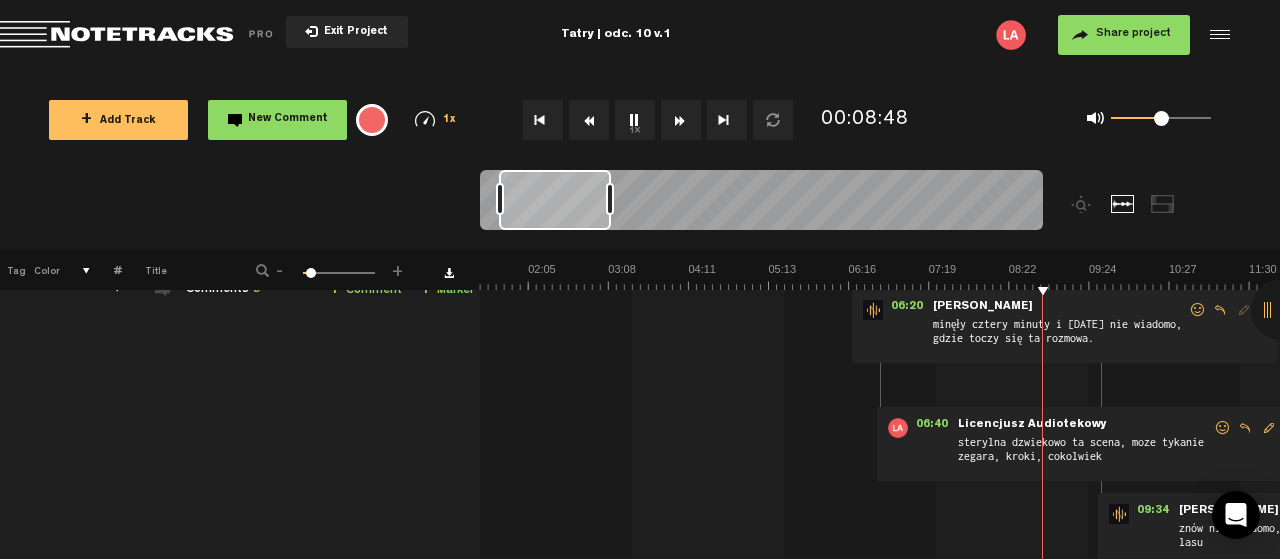 click at bounding box center (2370, 276) 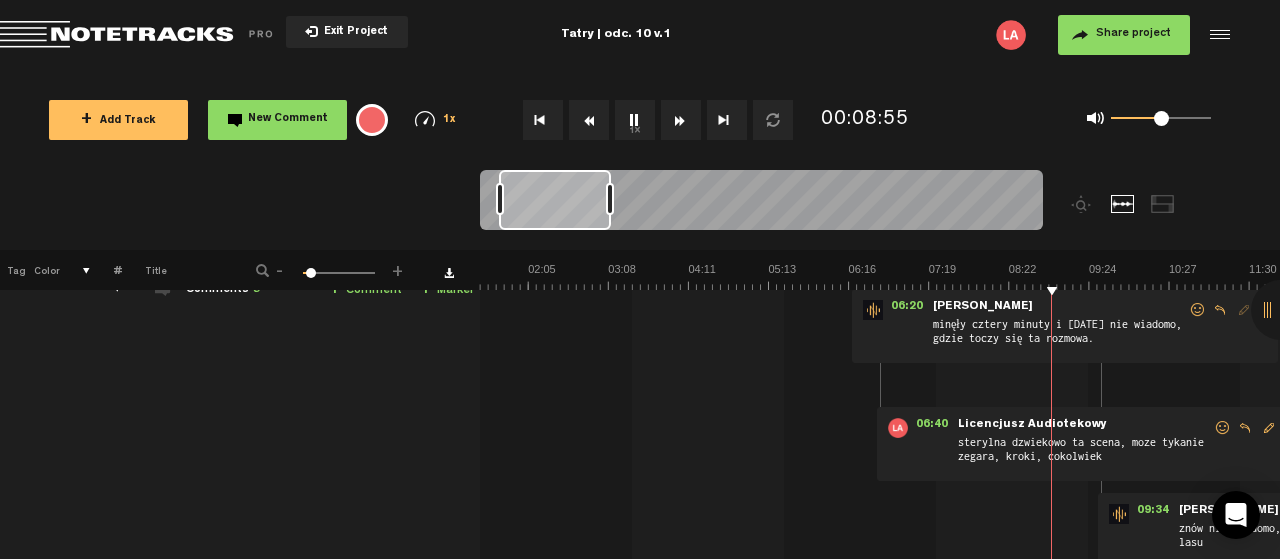 click at bounding box center (2370, 276) 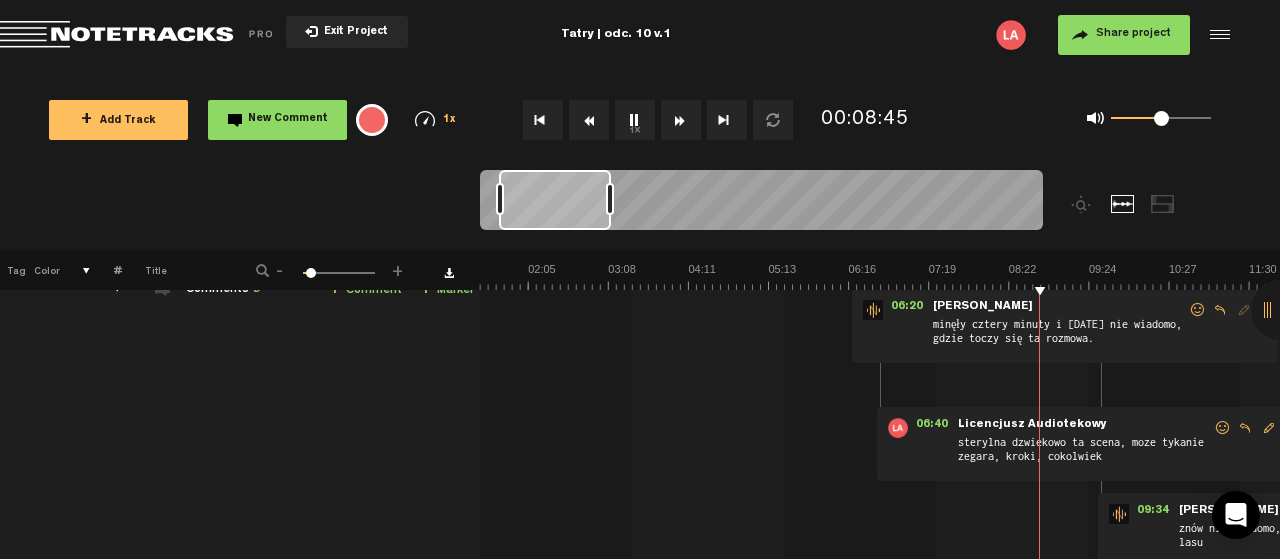 click at bounding box center (2370, 276) 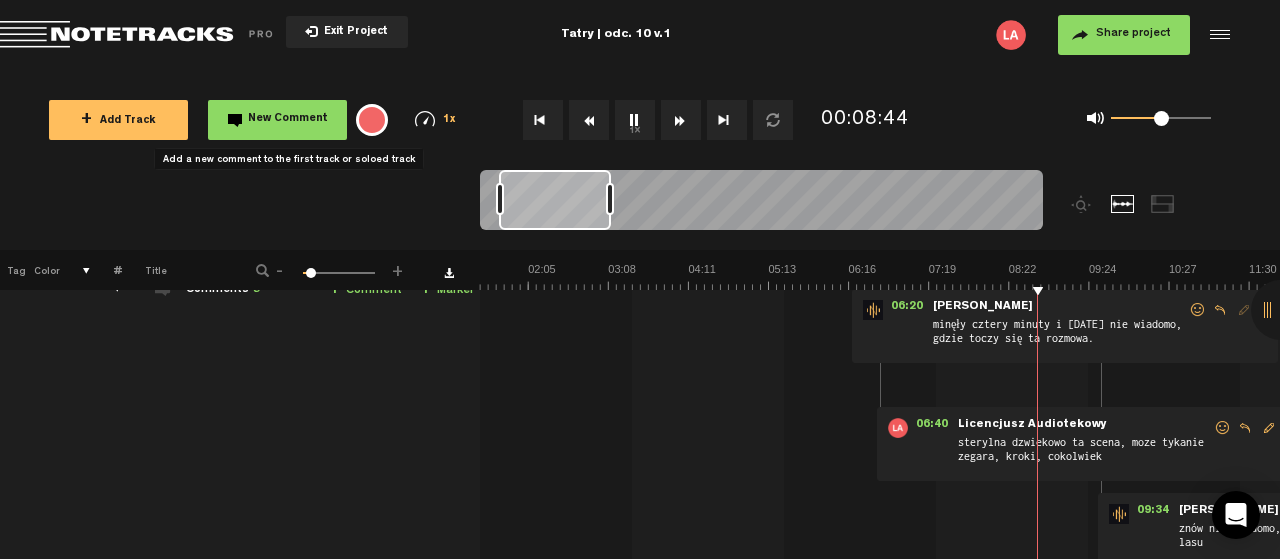 click on "New Comment" at bounding box center [288, 119] 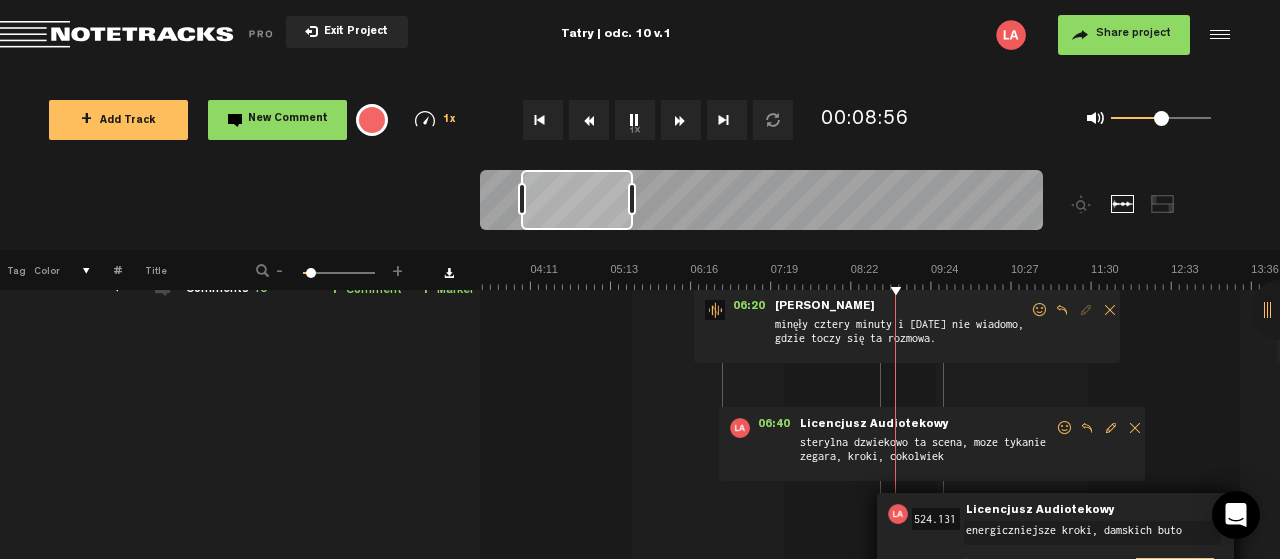 type on "energiczniejsze kroki, damskich butow" 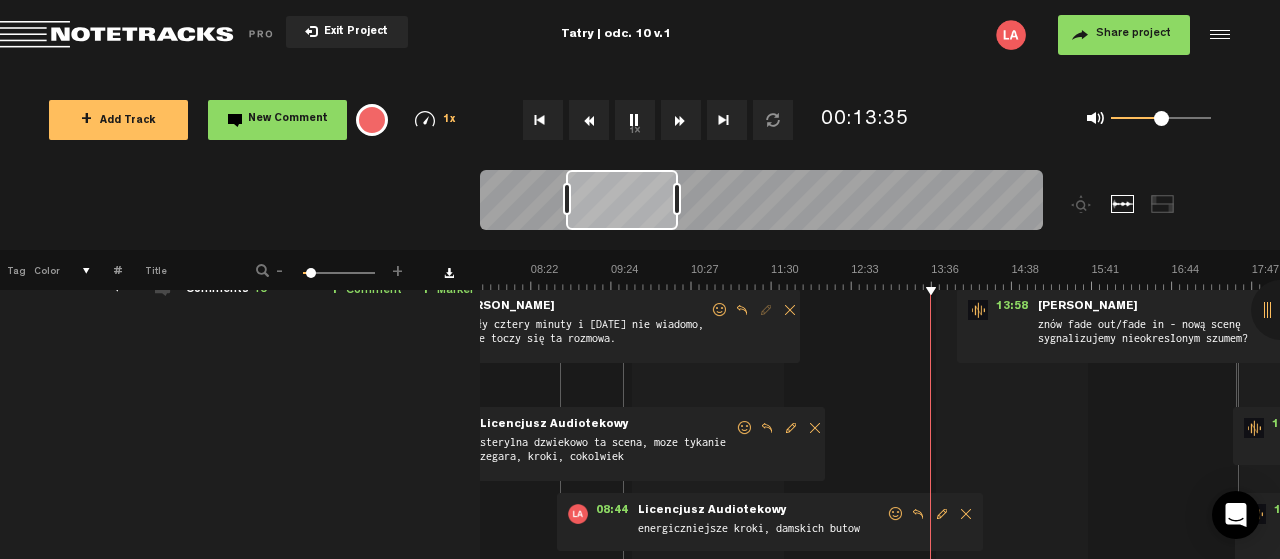 scroll, scrollTop: 0, scrollLeft: 589, axis: horizontal 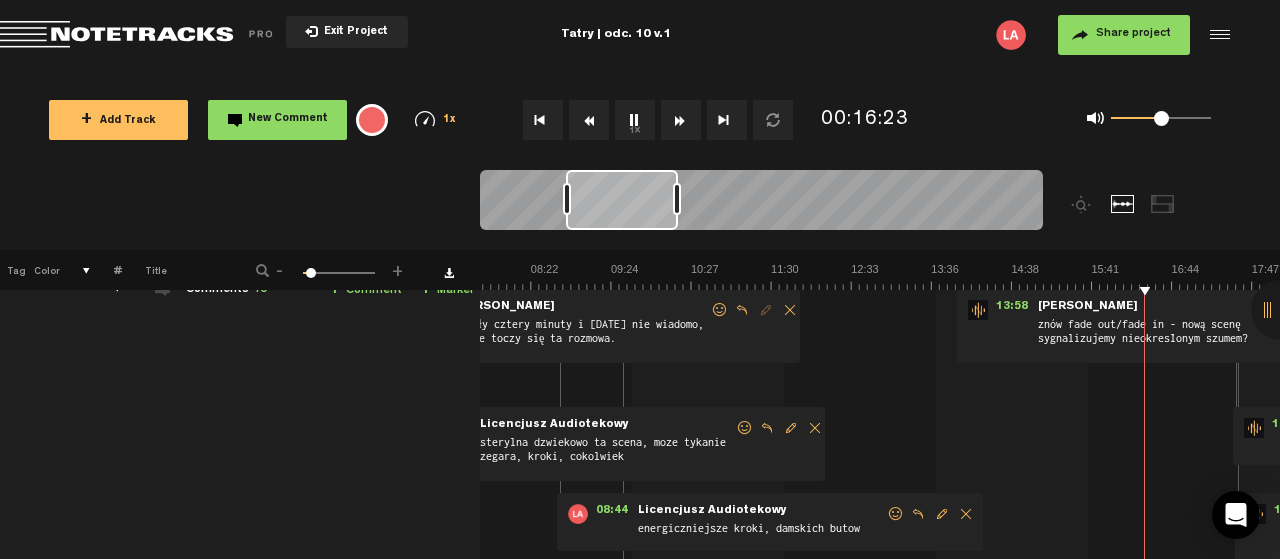 click on "1x" at bounding box center [635, 120] 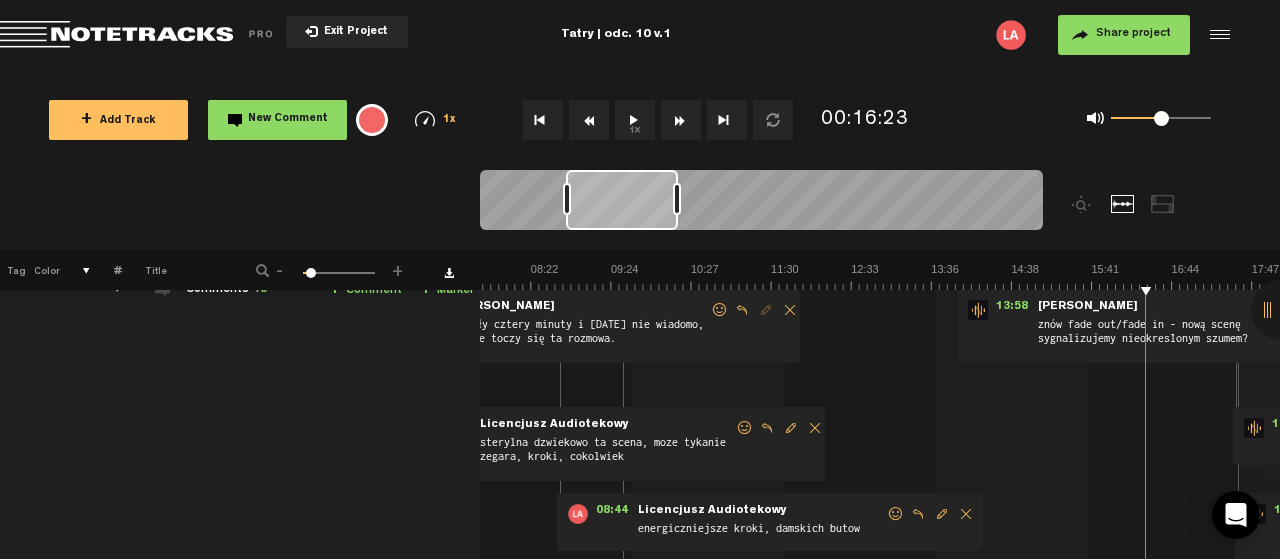 click on "1x" at bounding box center [635, 120] 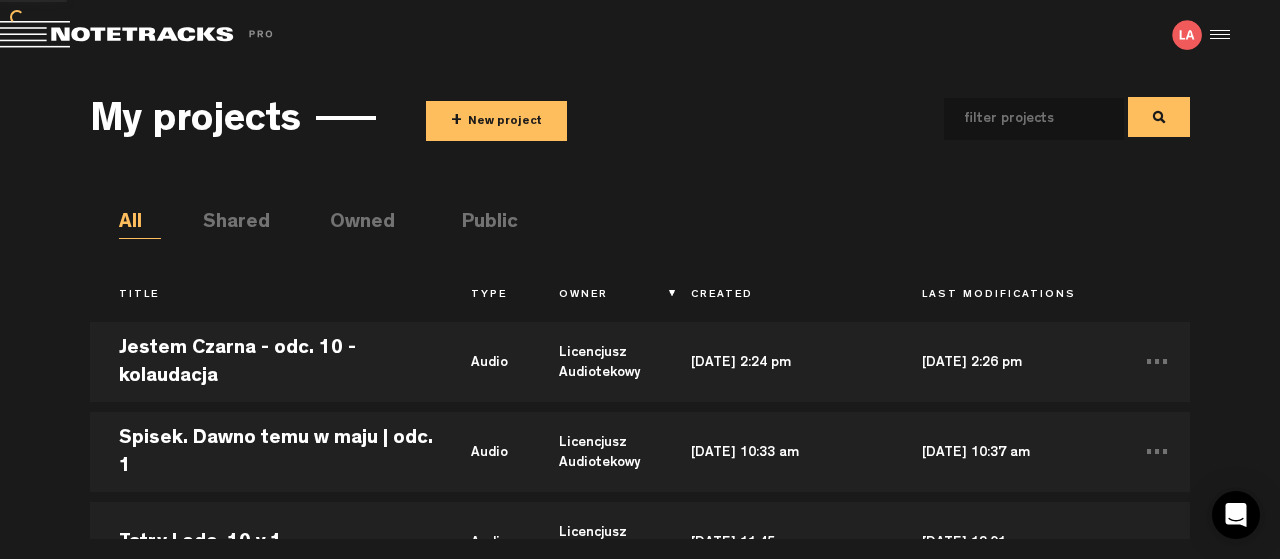 scroll, scrollTop: 0, scrollLeft: 0, axis: both 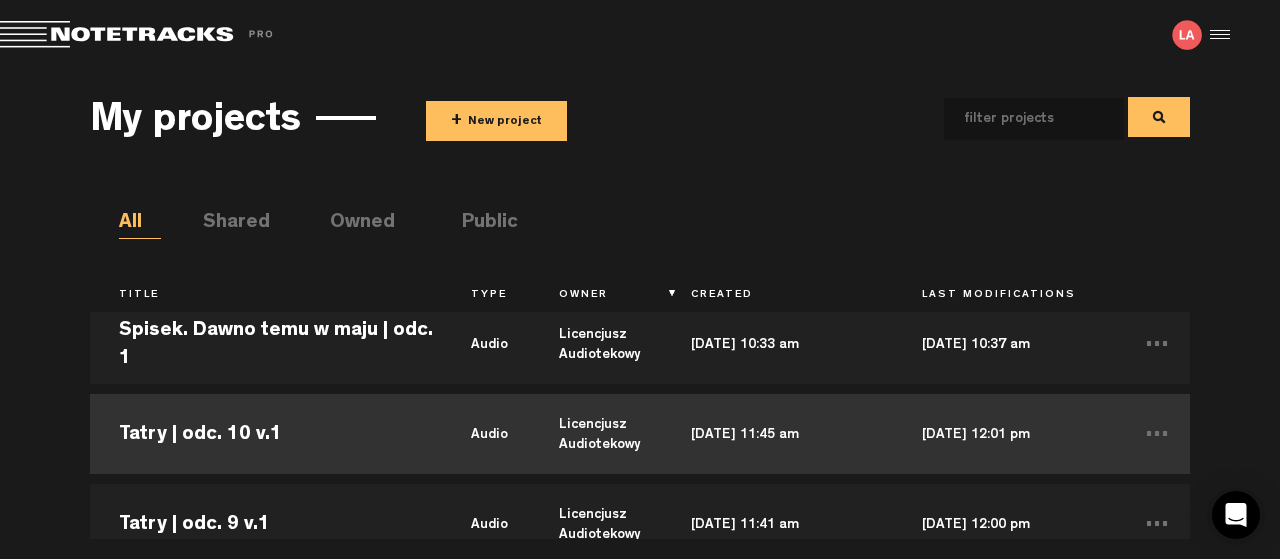 click on "Tatry | odc. 10 v.1" at bounding box center (266, 434) 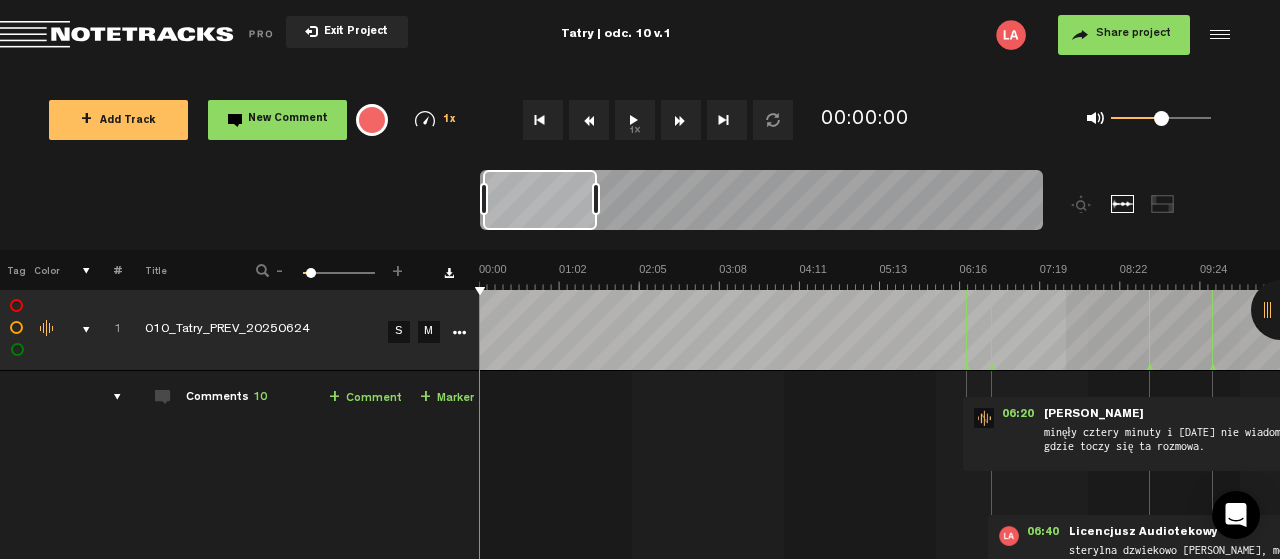 click at bounding box center [2481, 276] 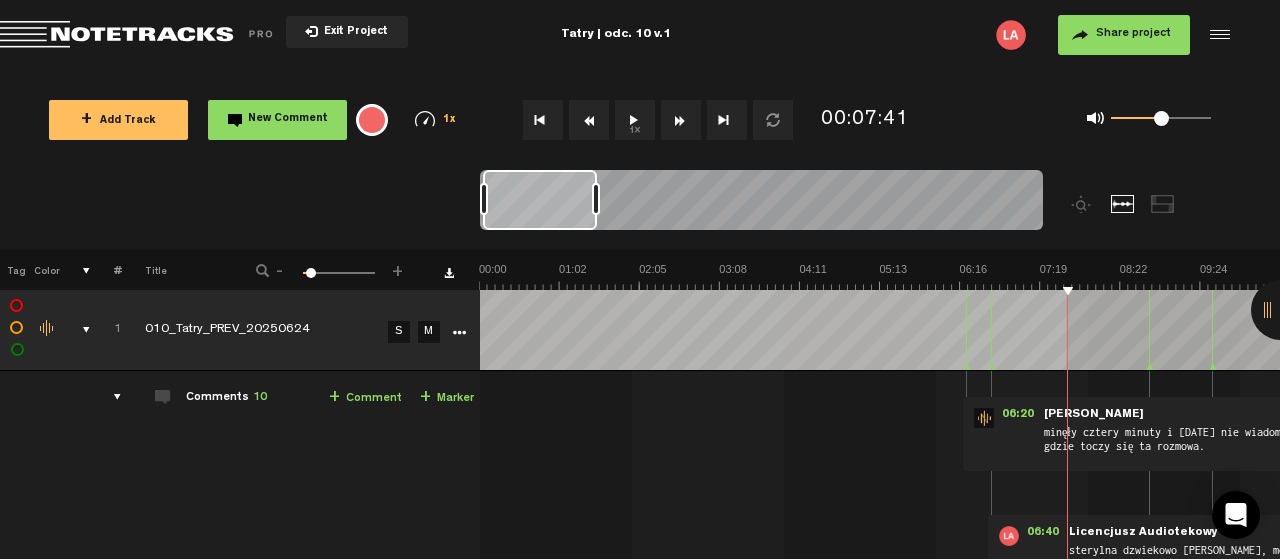 click at bounding box center [2481, 276] 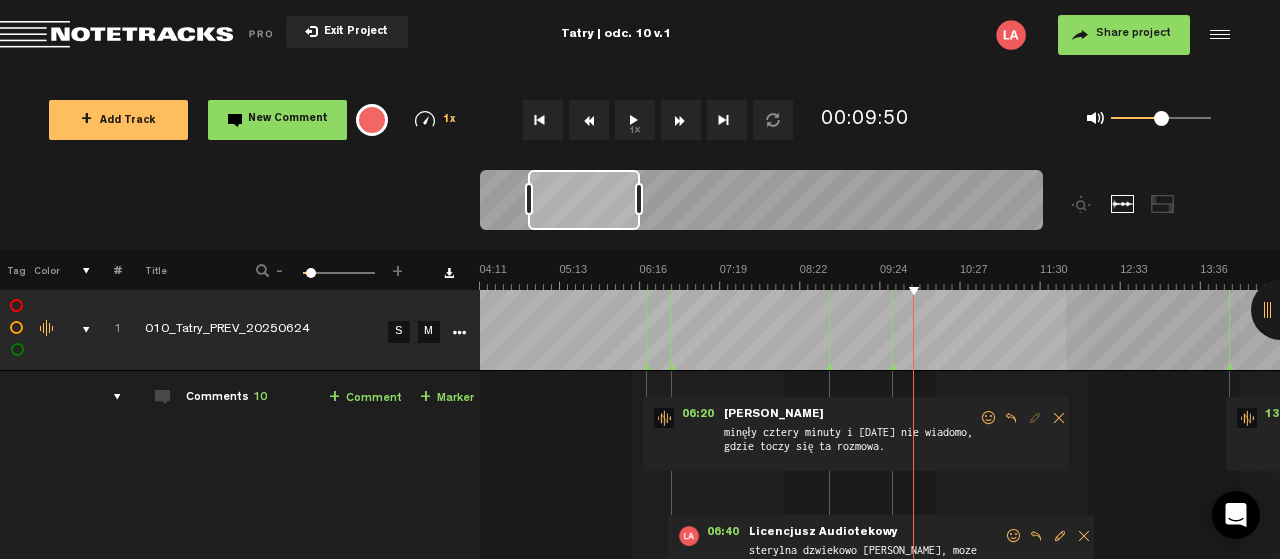 scroll, scrollTop: 0, scrollLeft: 320, axis: horizontal 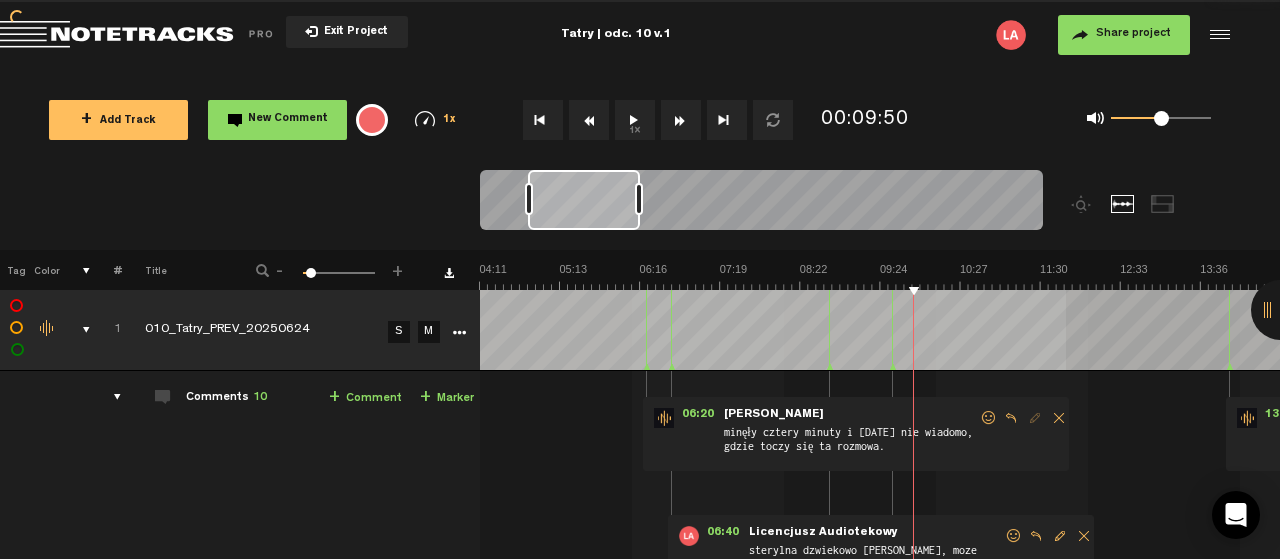 click at bounding box center [2161, 276] 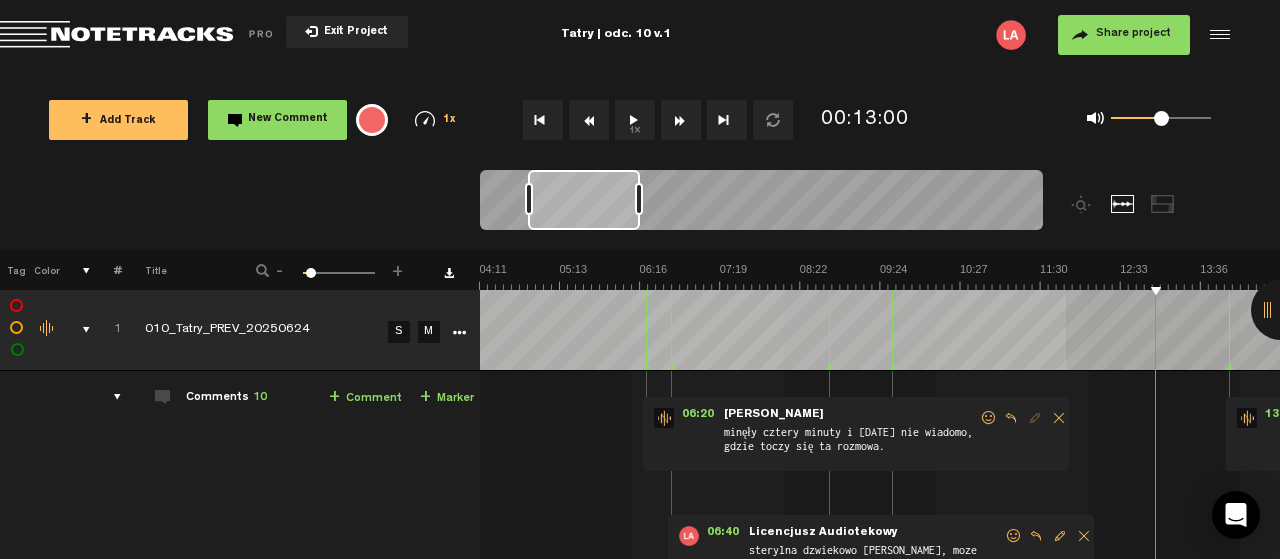 click at bounding box center (2161, 276) 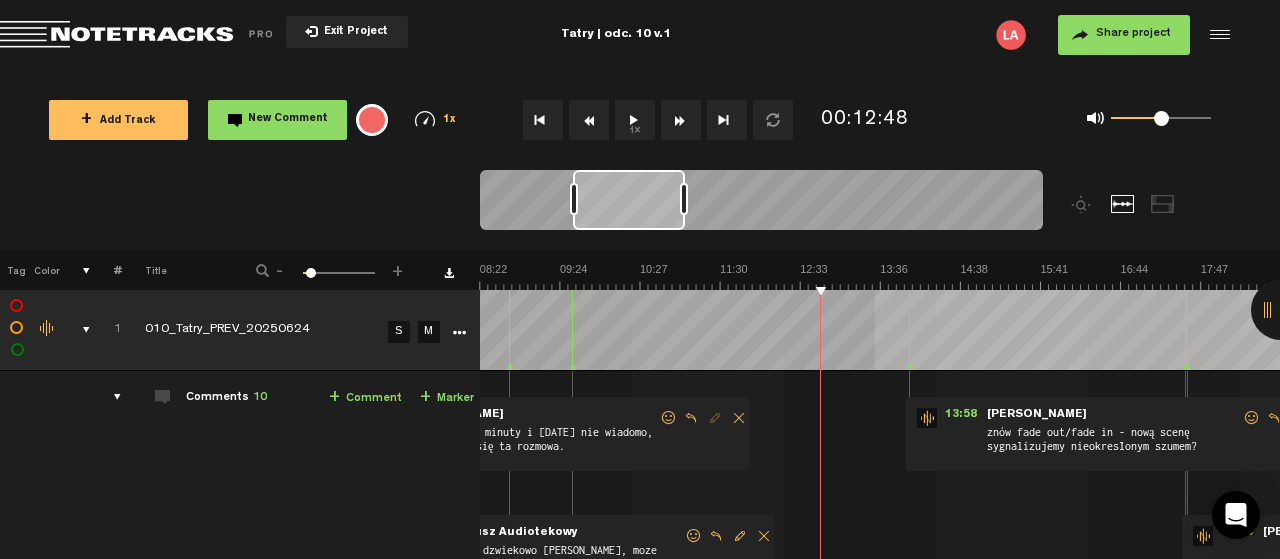 click on "1x" at bounding box center (635, 120) 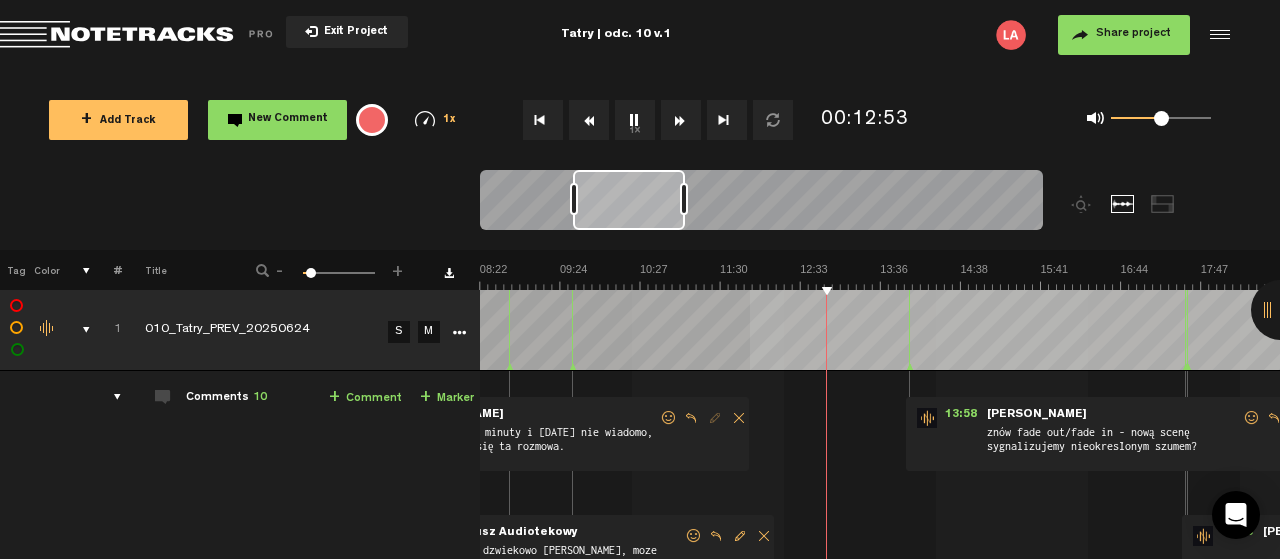 click at bounding box center [1841, 276] 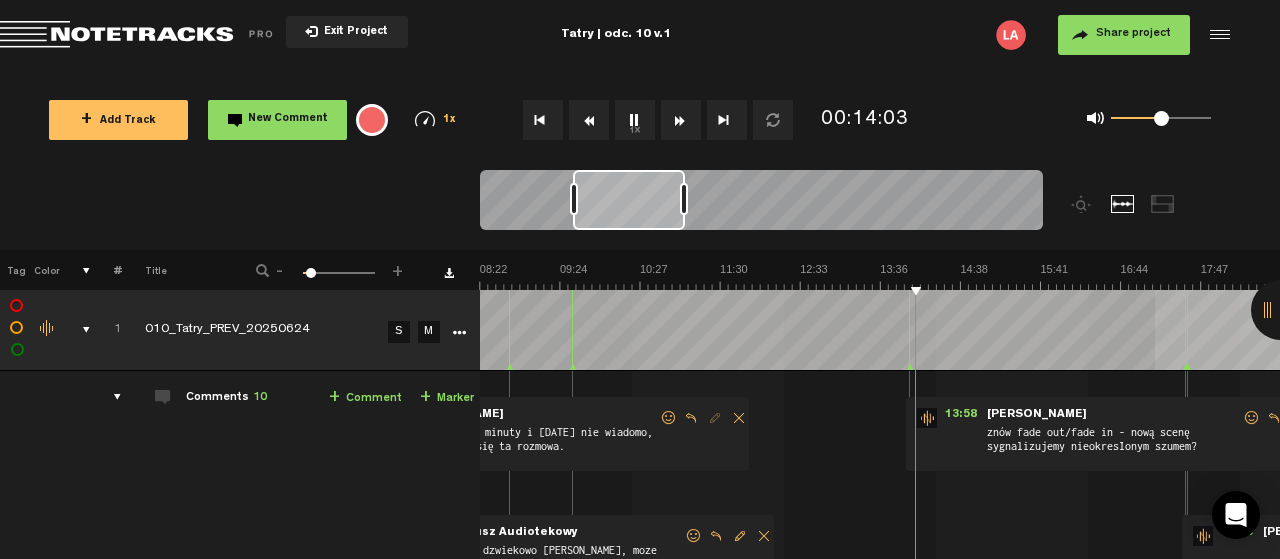 click at bounding box center [1841, 276] 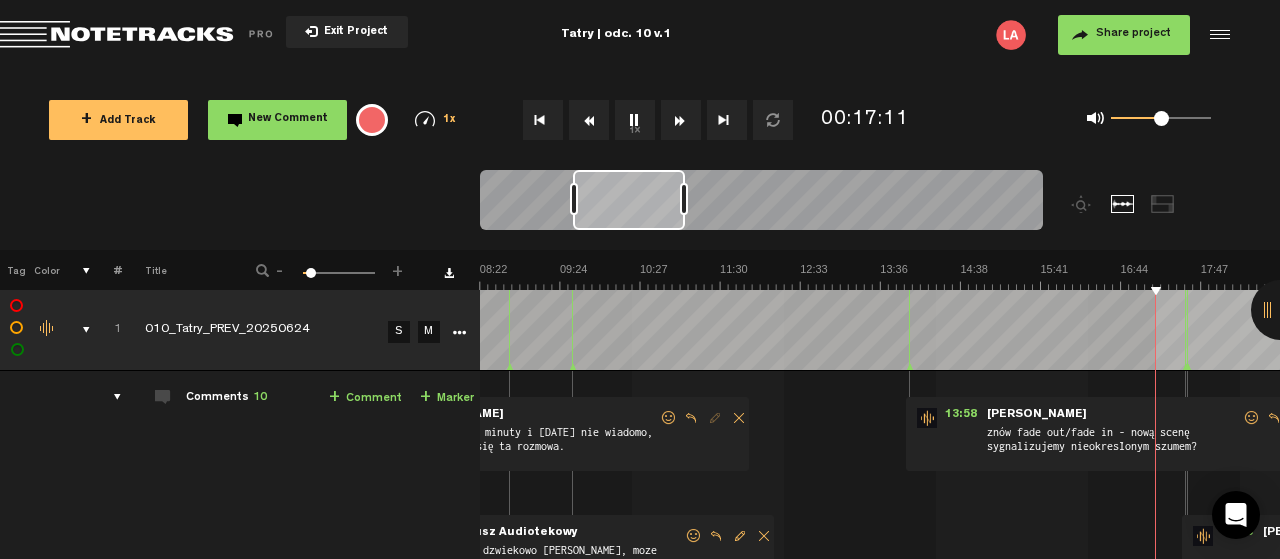 click at bounding box center (1841, 276) 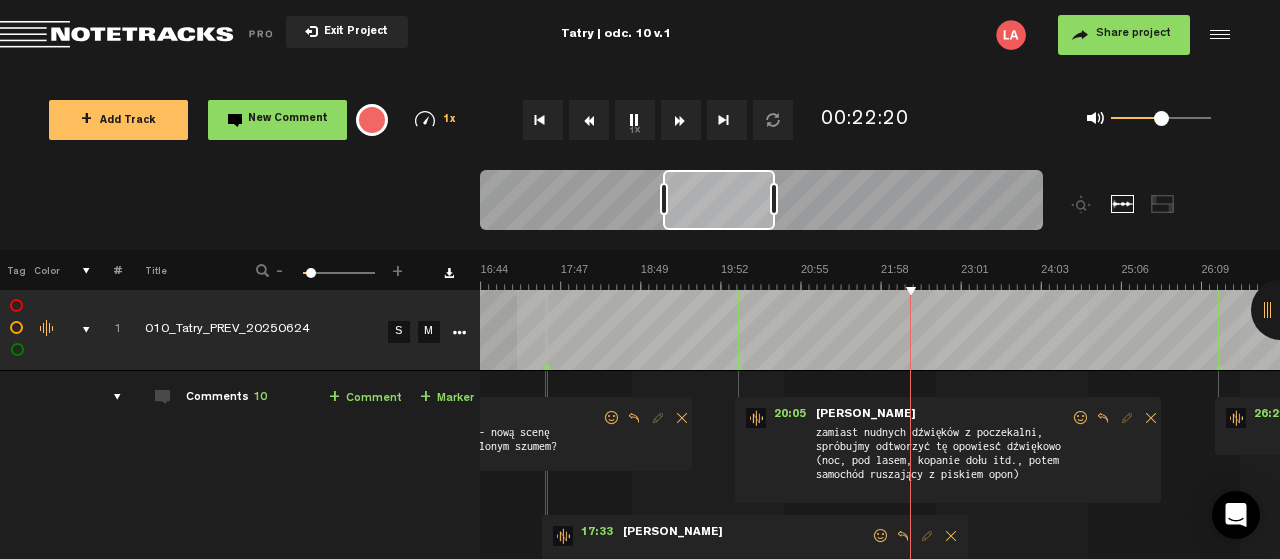 scroll, scrollTop: 0, scrollLeft: 1280, axis: horizontal 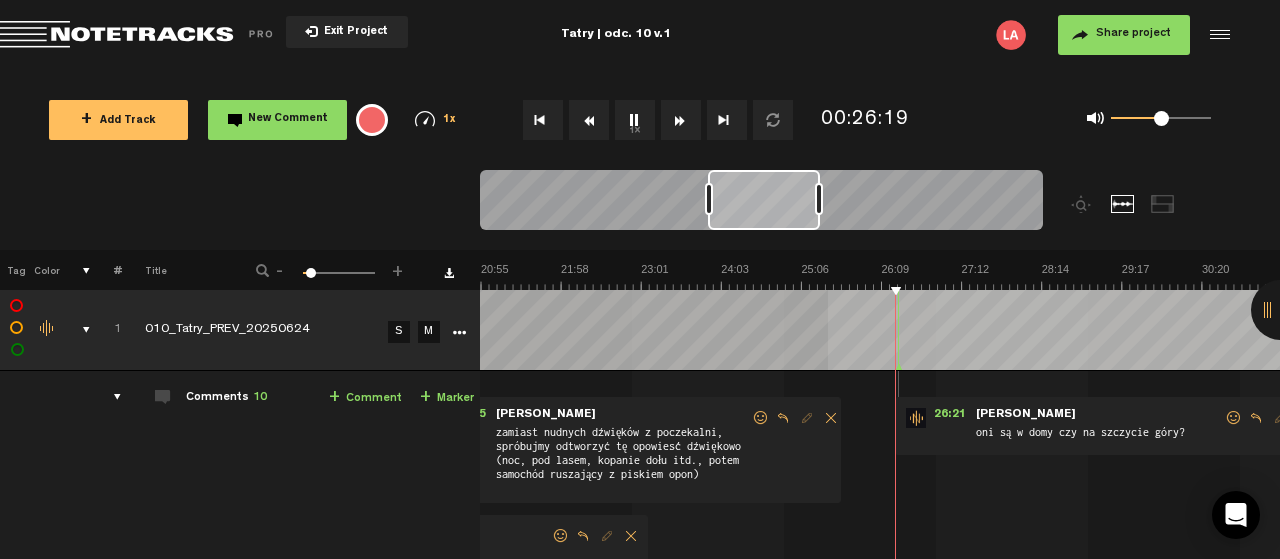 click on "1x" at bounding box center (635, 120) 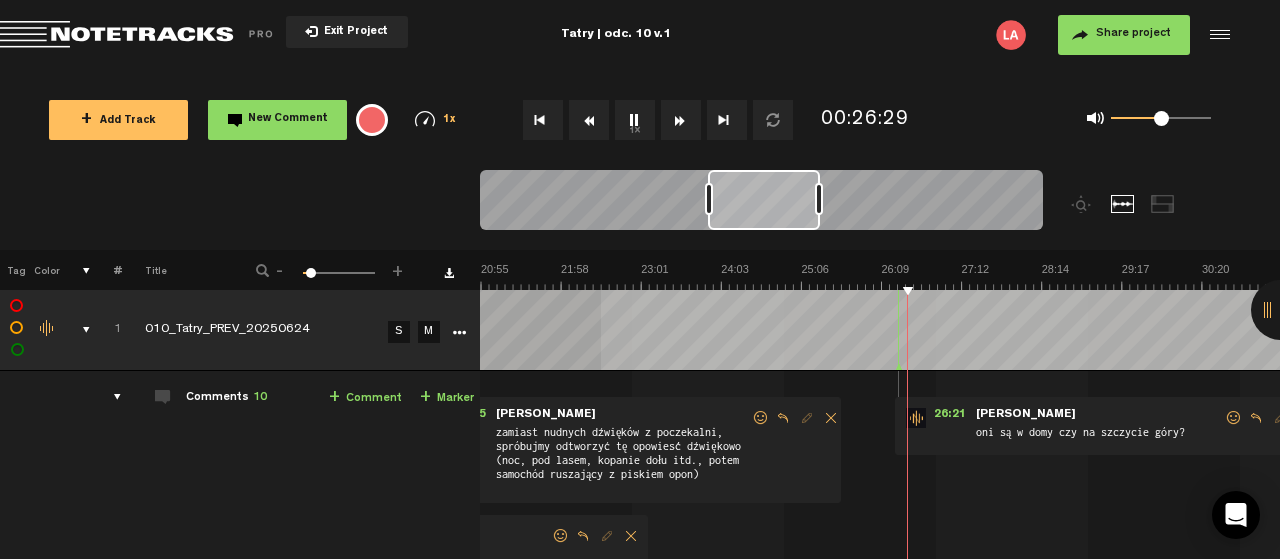 click on "New Comment" at bounding box center [288, 119] 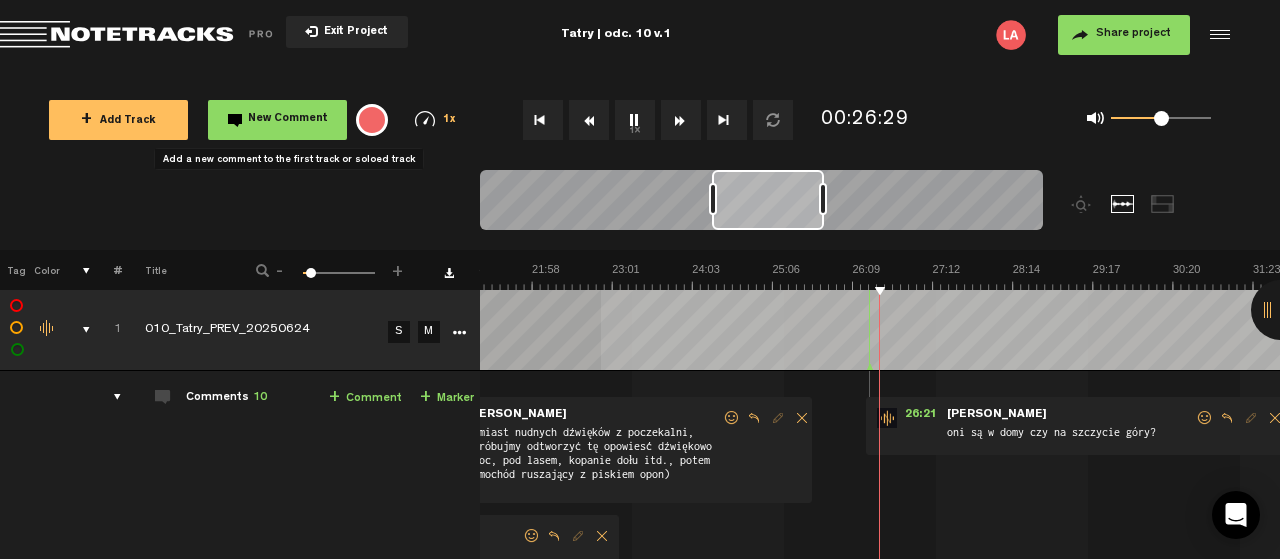 scroll, scrollTop: 0, scrollLeft: 1629, axis: horizontal 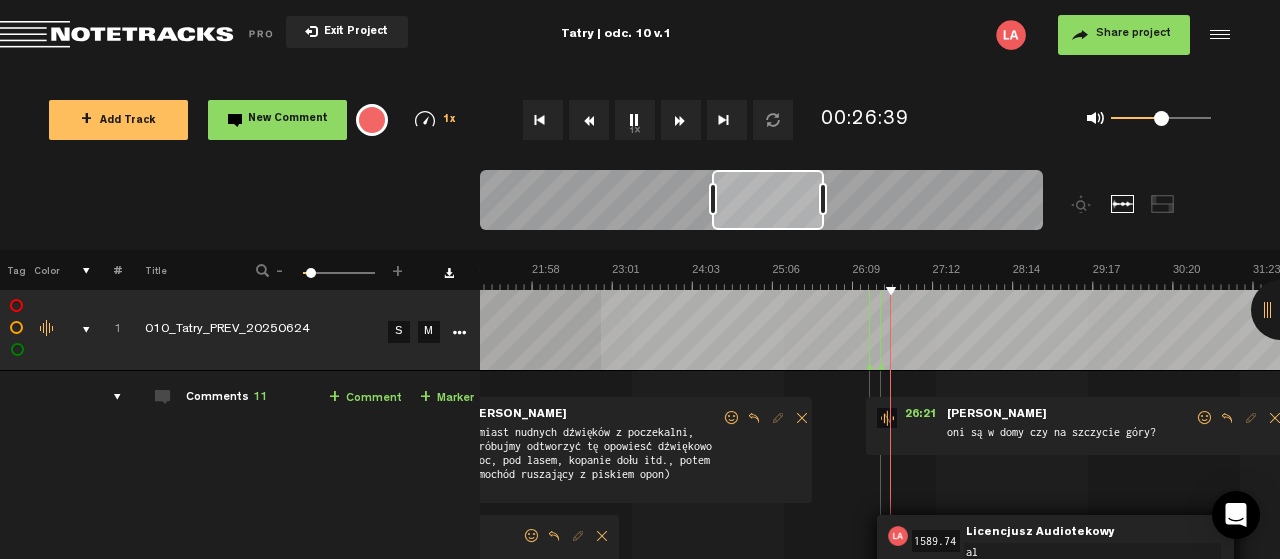 type on "a" 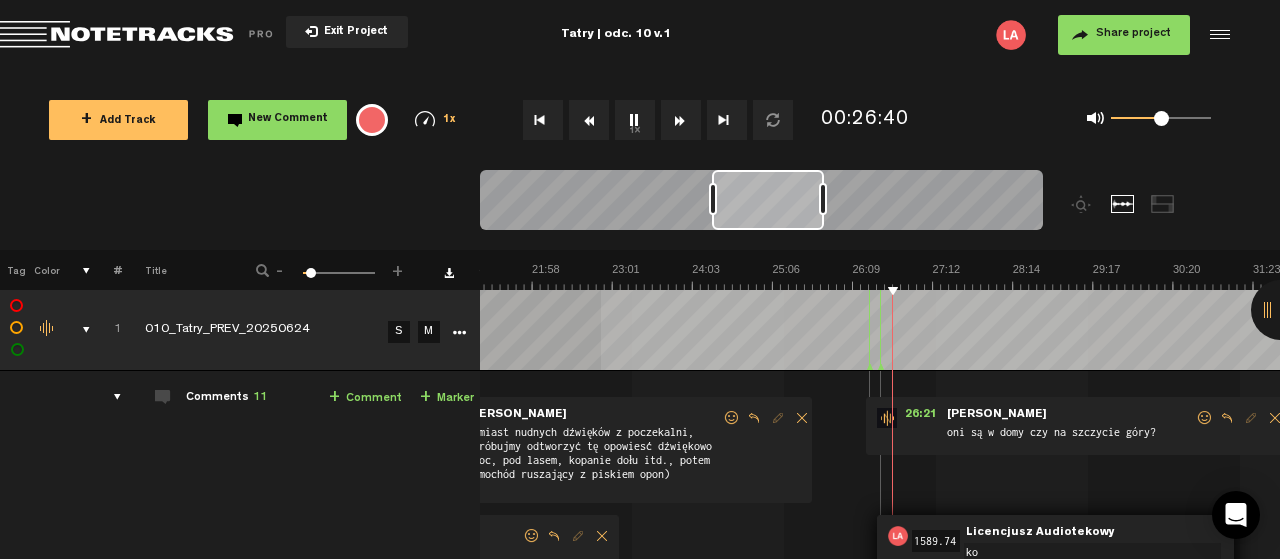 type on "k" 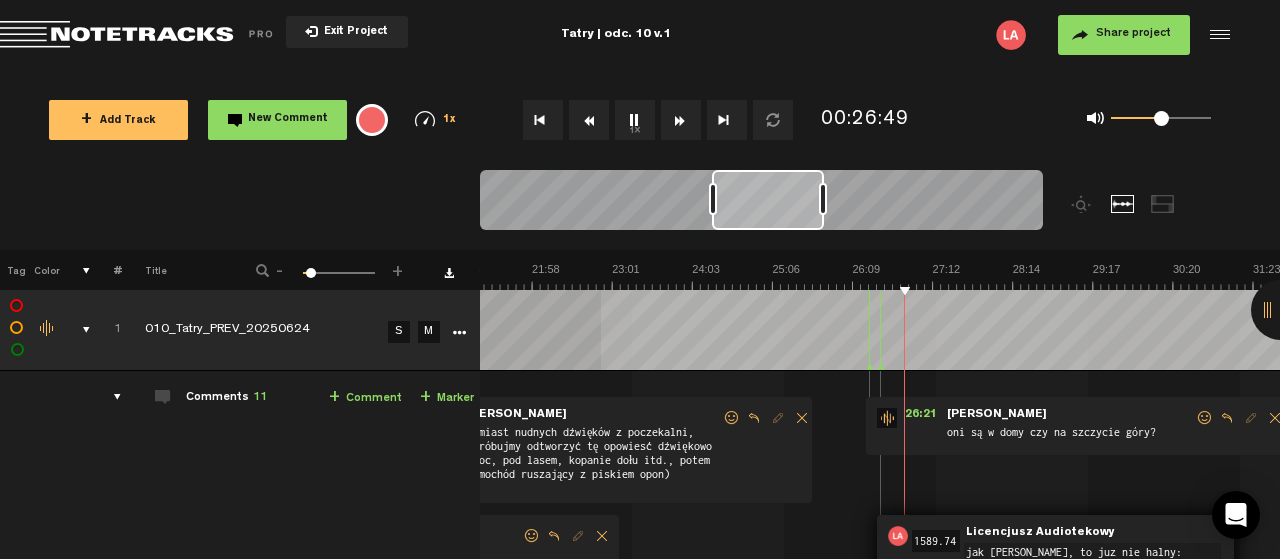 type on "jak [PERSON_NAME], to juz nie halny:)" 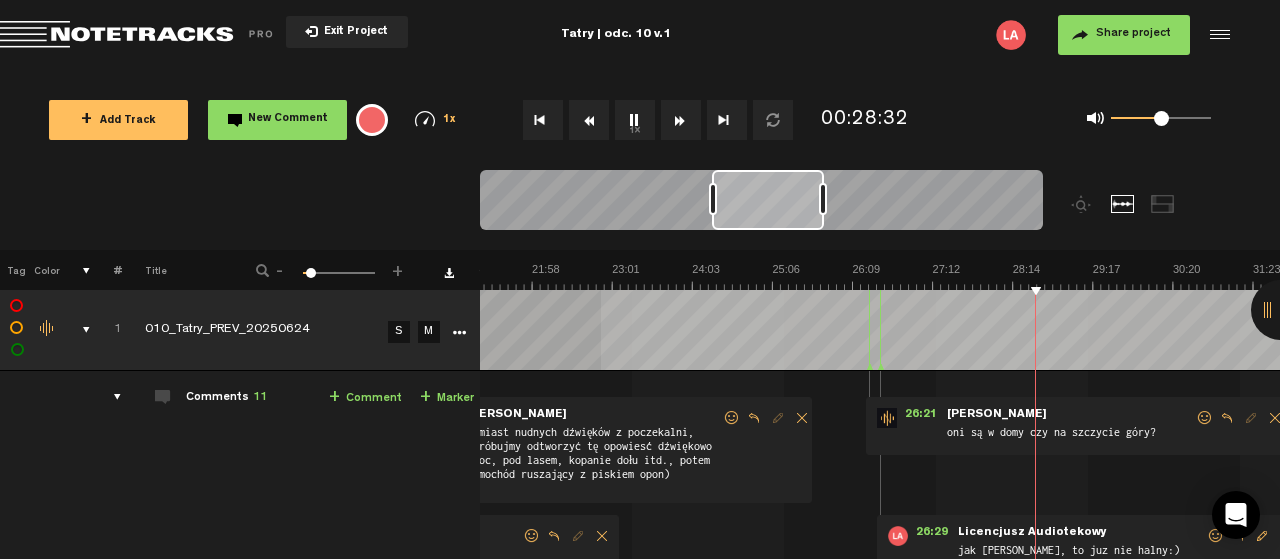 click on "1x" at bounding box center (635, 120) 